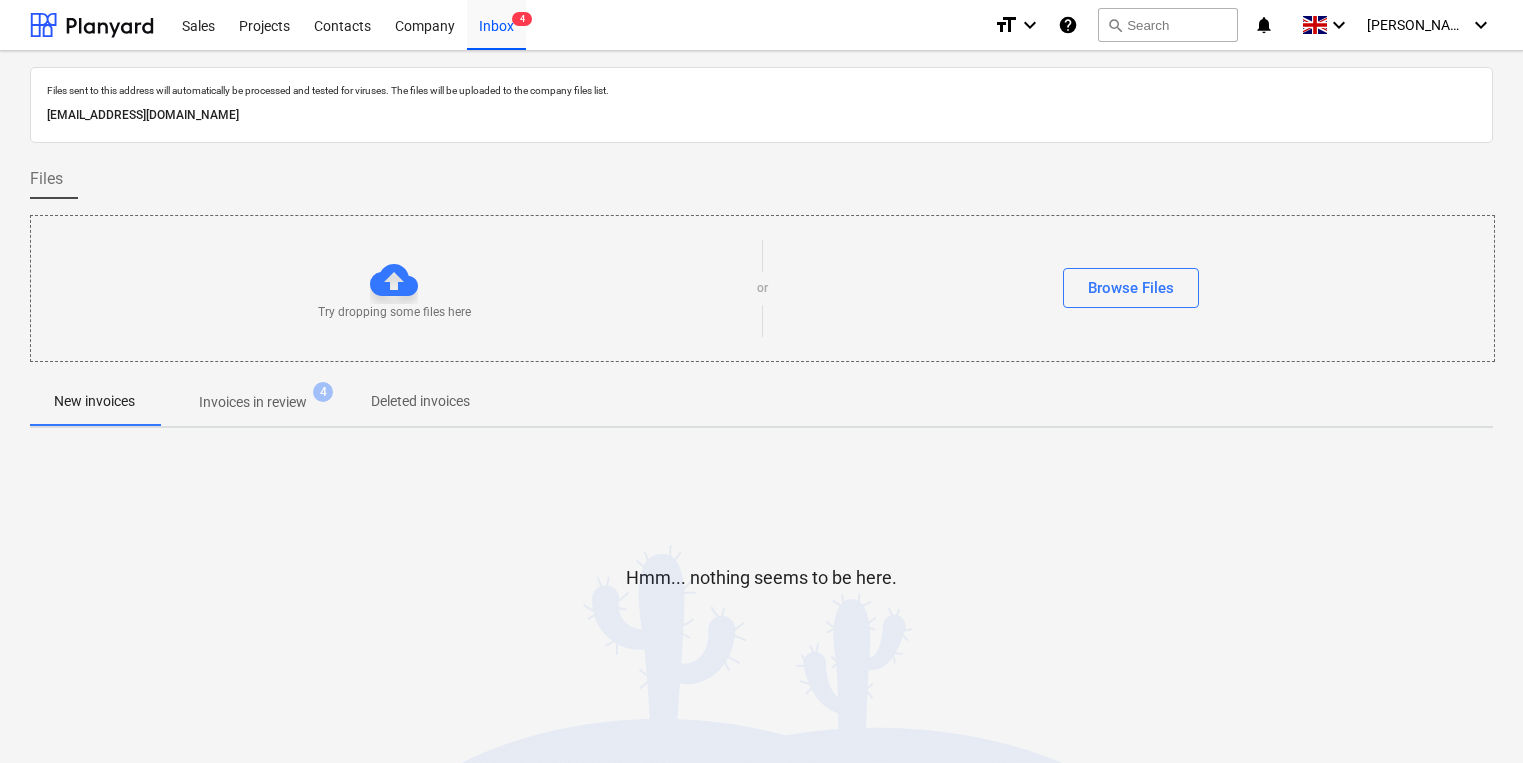 scroll, scrollTop: 0, scrollLeft: 0, axis: both 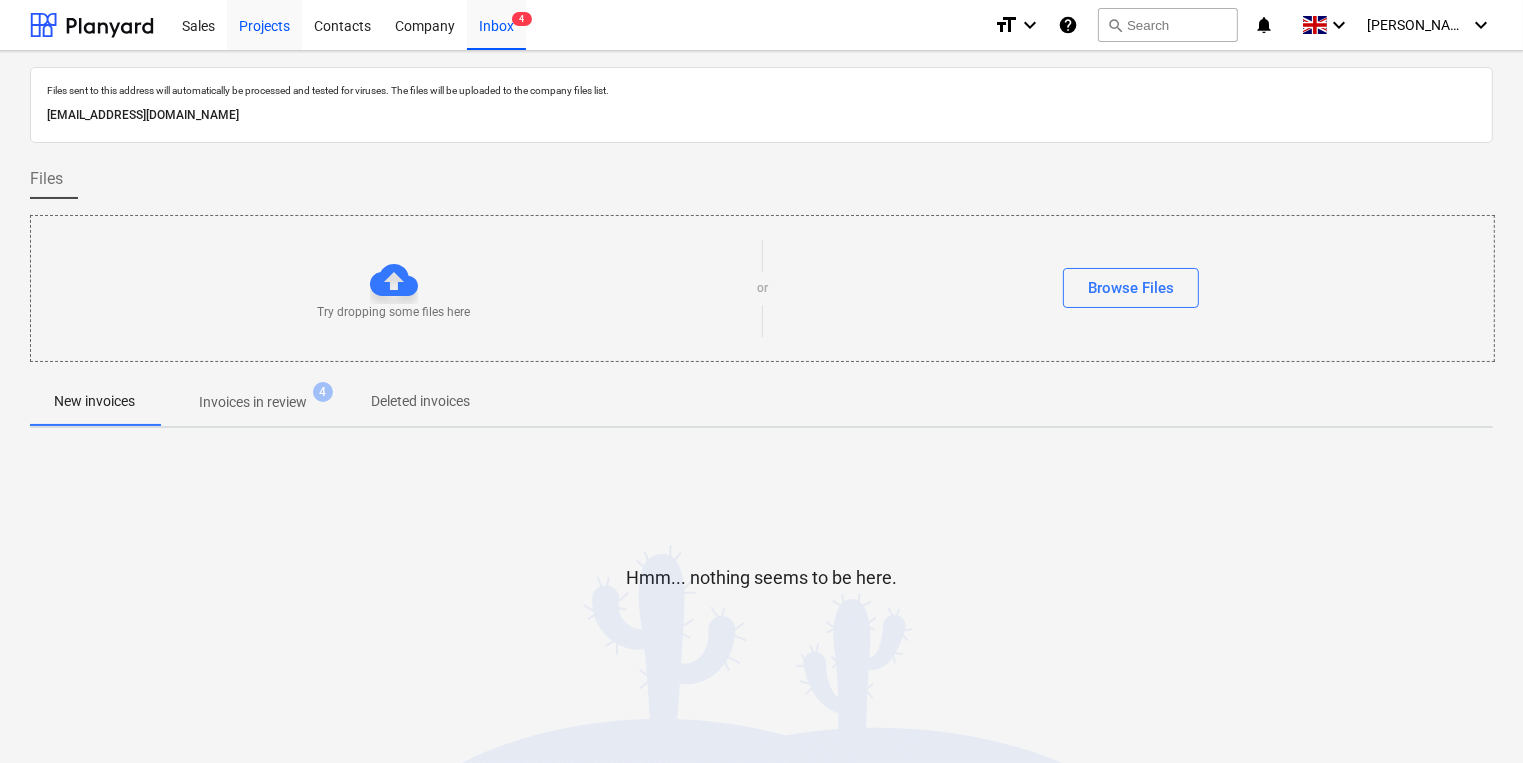 click on "Projects" at bounding box center [264, 24] 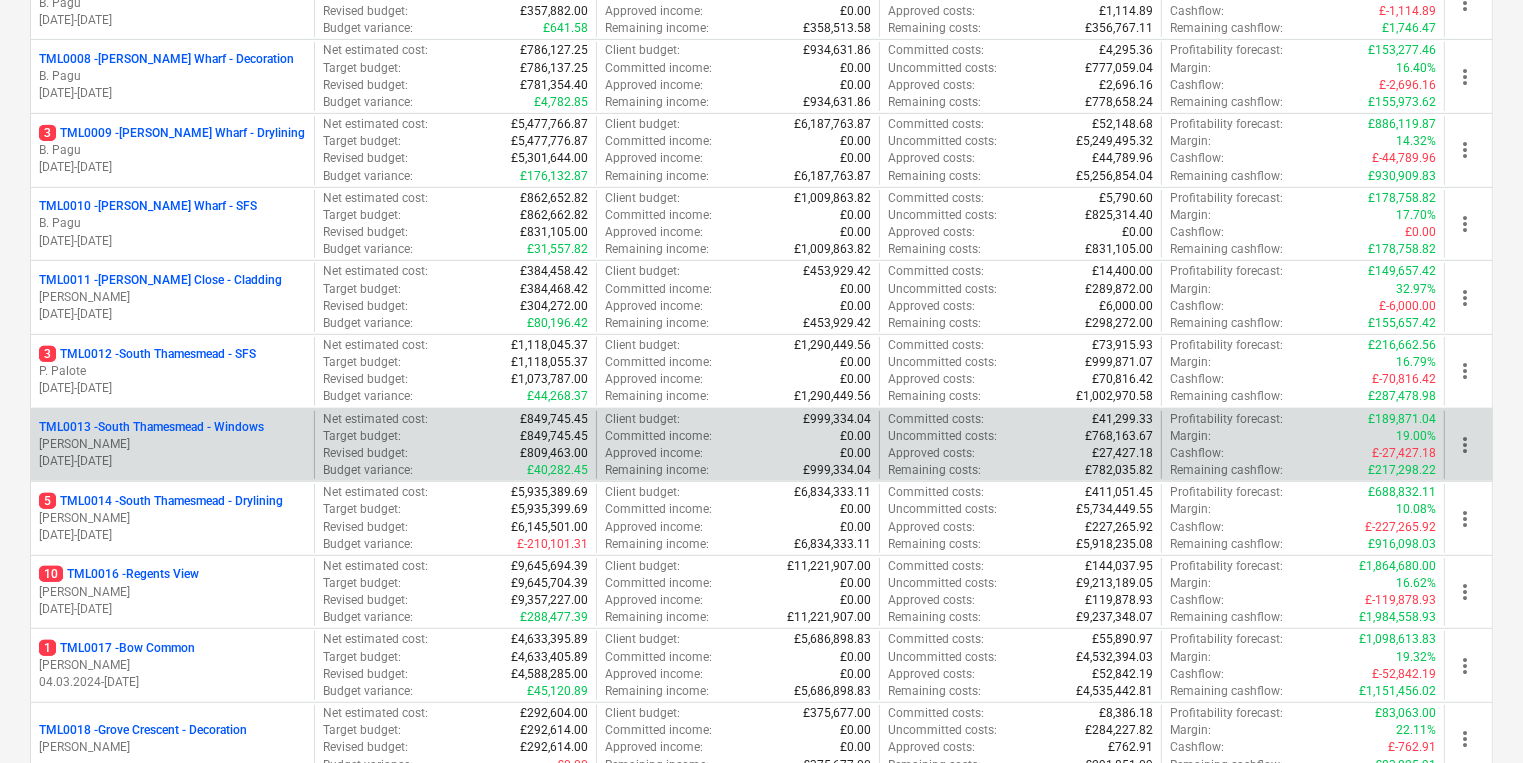 scroll, scrollTop: 1200, scrollLeft: 0, axis: vertical 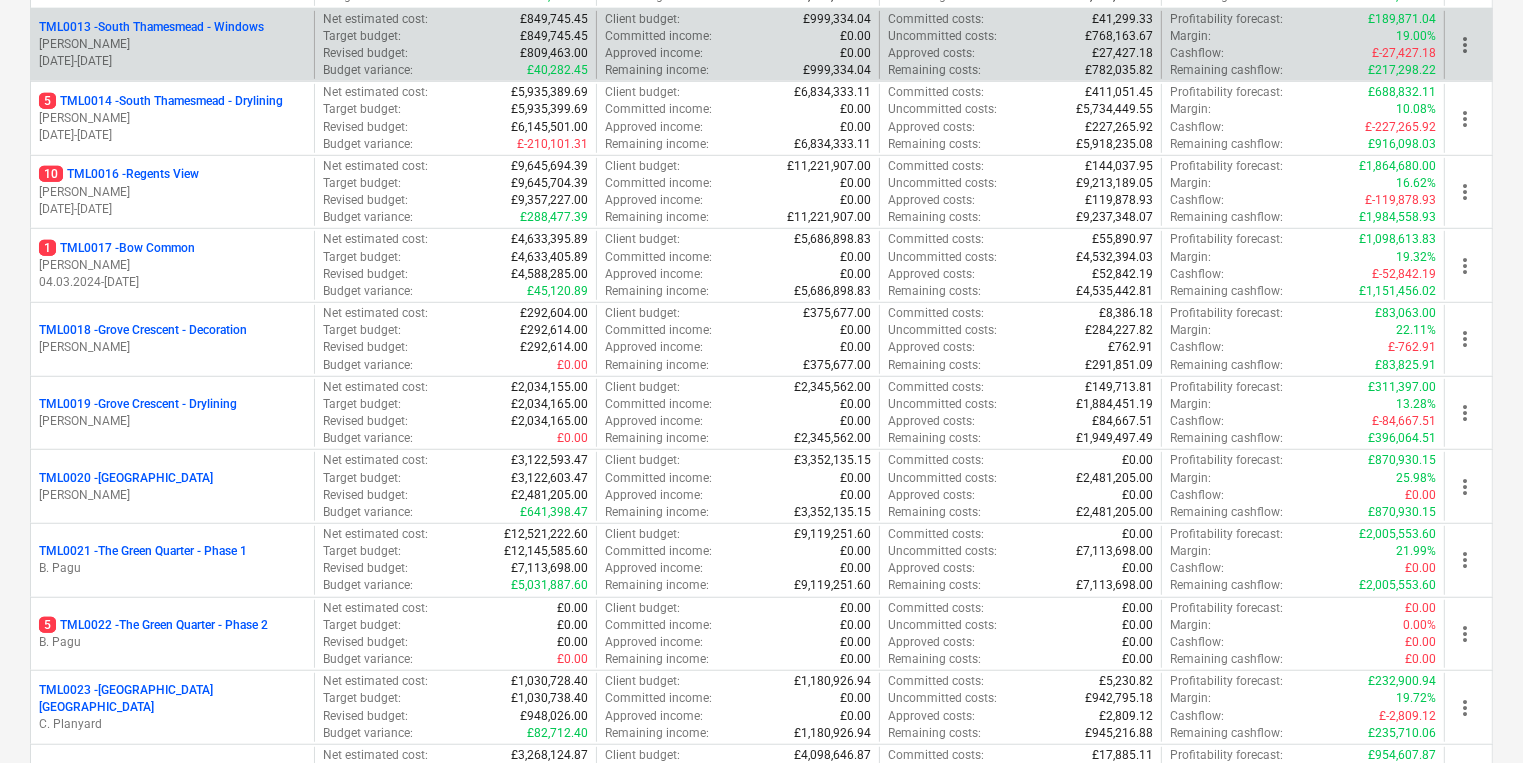 click on "[PERSON_NAME]" at bounding box center (172, 44) 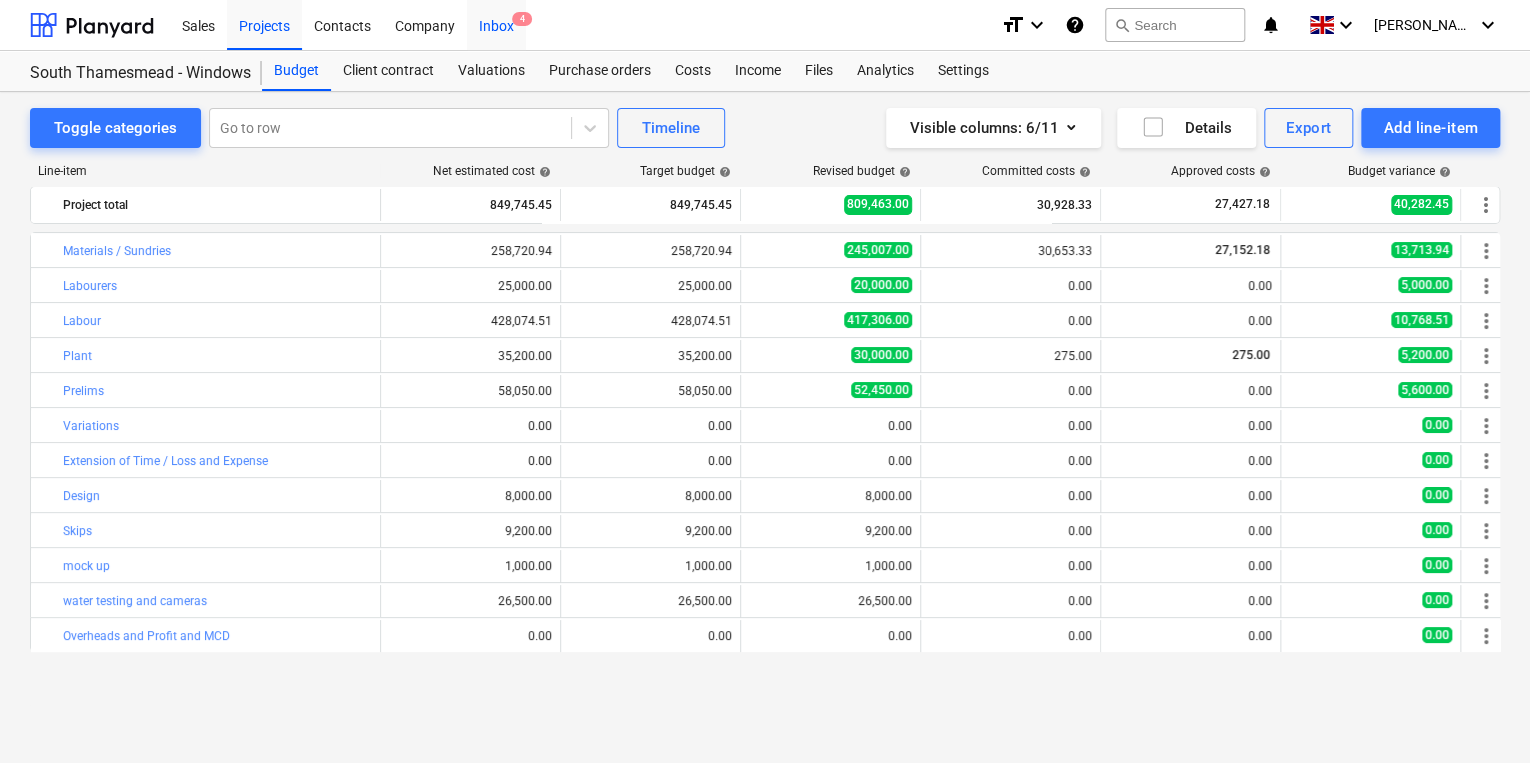 click on "Inbox 4" at bounding box center [496, 24] 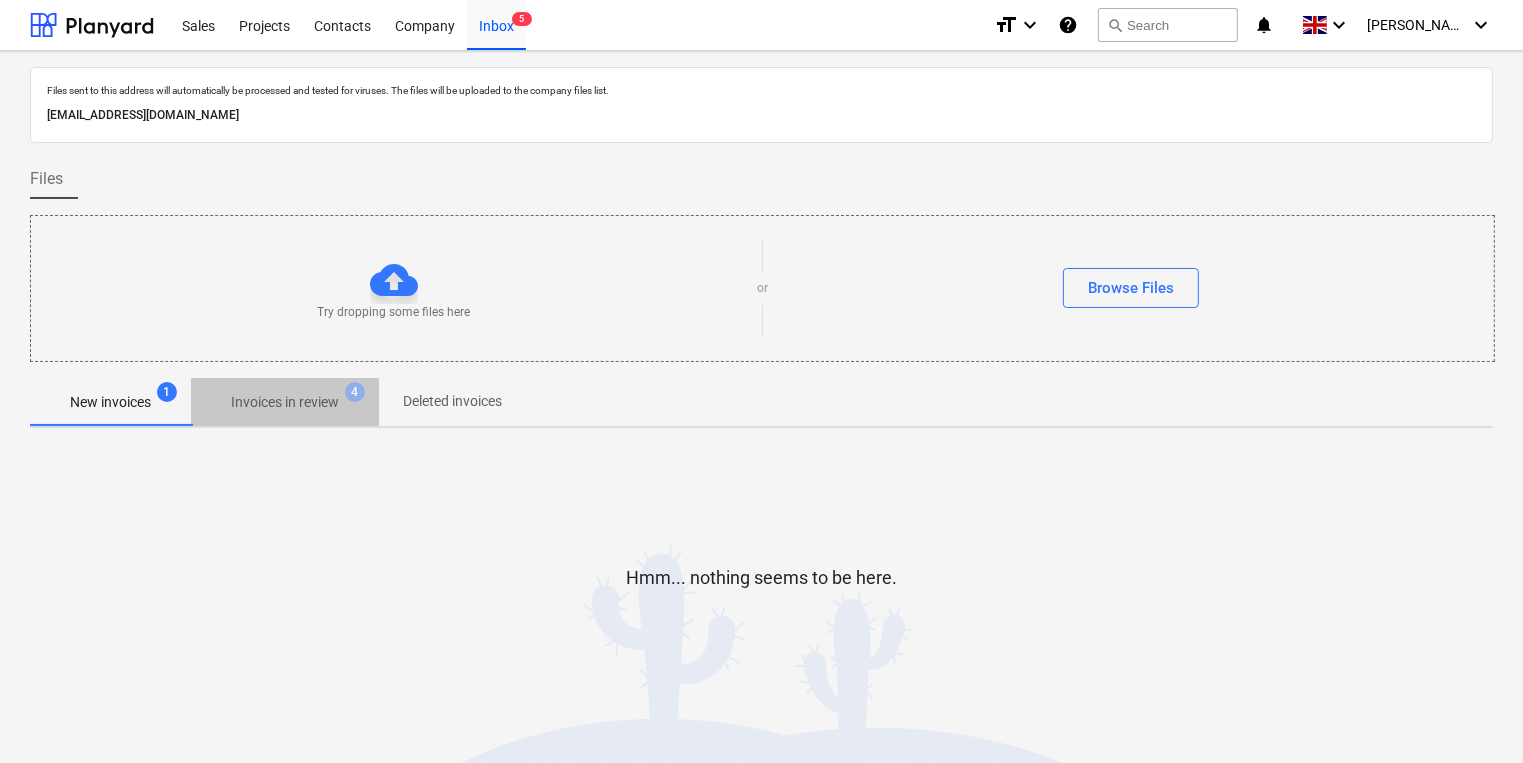 click on "Invoices in review" at bounding box center (285, 402) 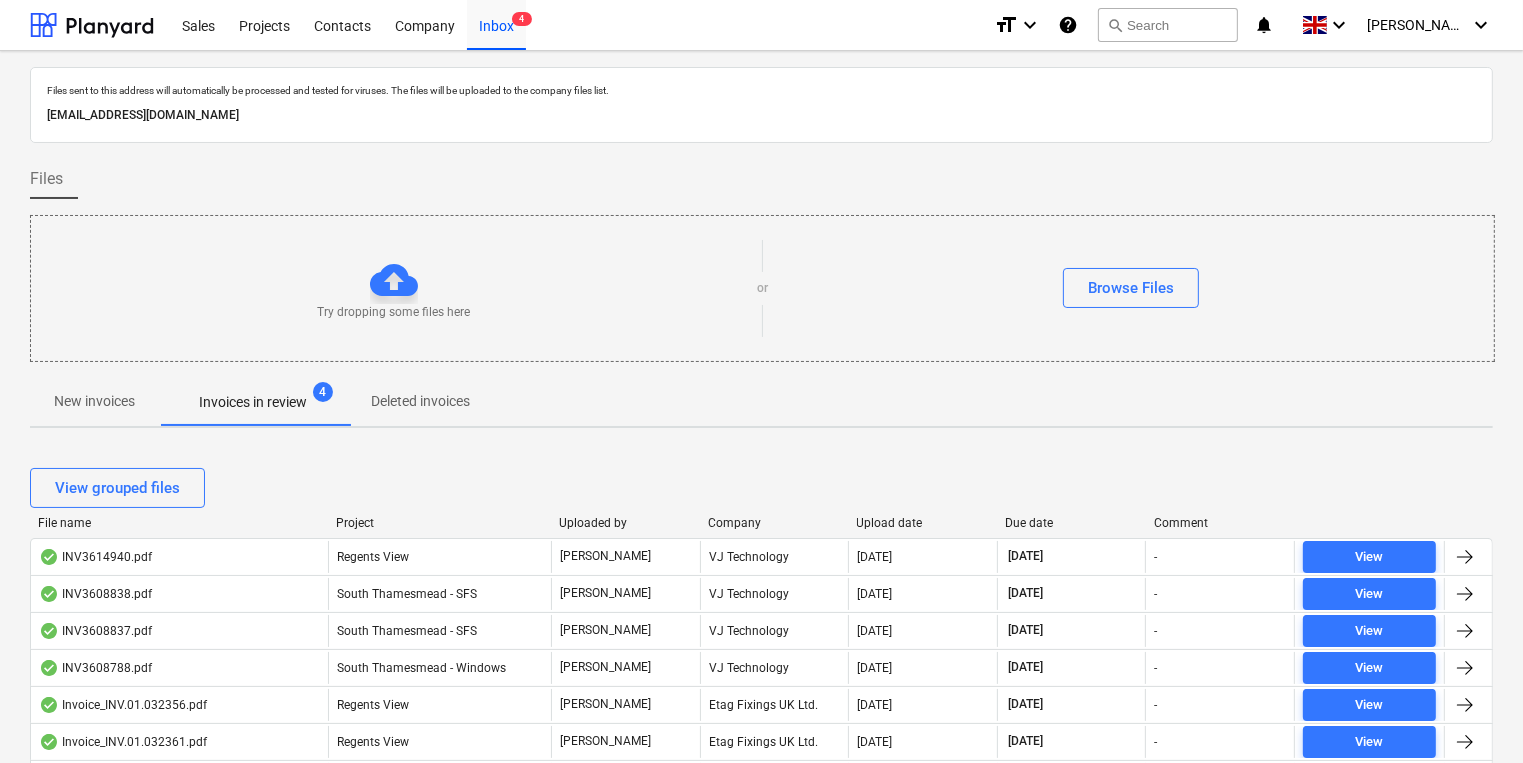 click on "Sales Projects Contacts Company Inbox 4" at bounding box center (574, 25) 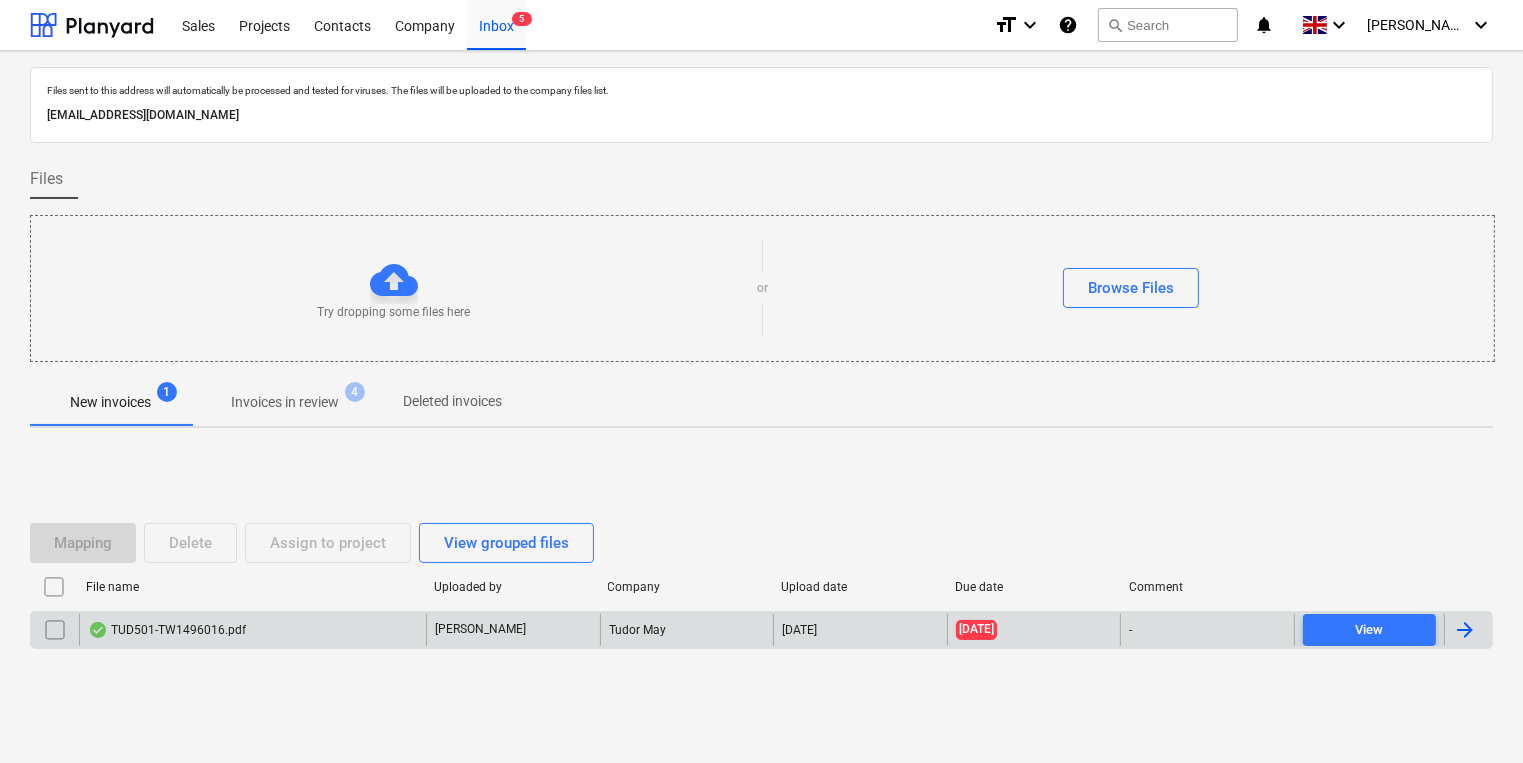 click on "TUD501-TW1496016.pdf" at bounding box center (252, 630) 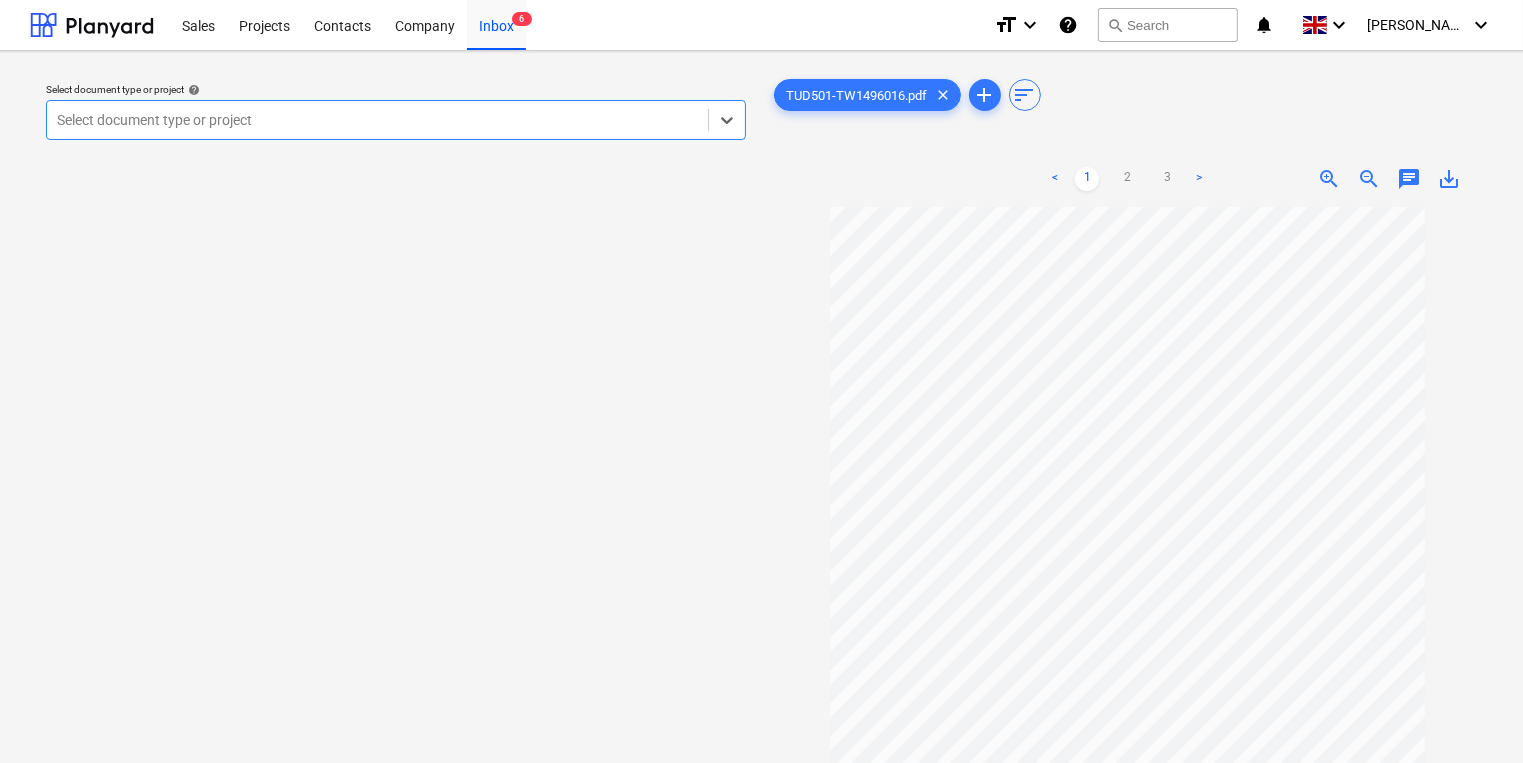scroll, scrollTop: 138, scrollLeft: 0, axis: vertical 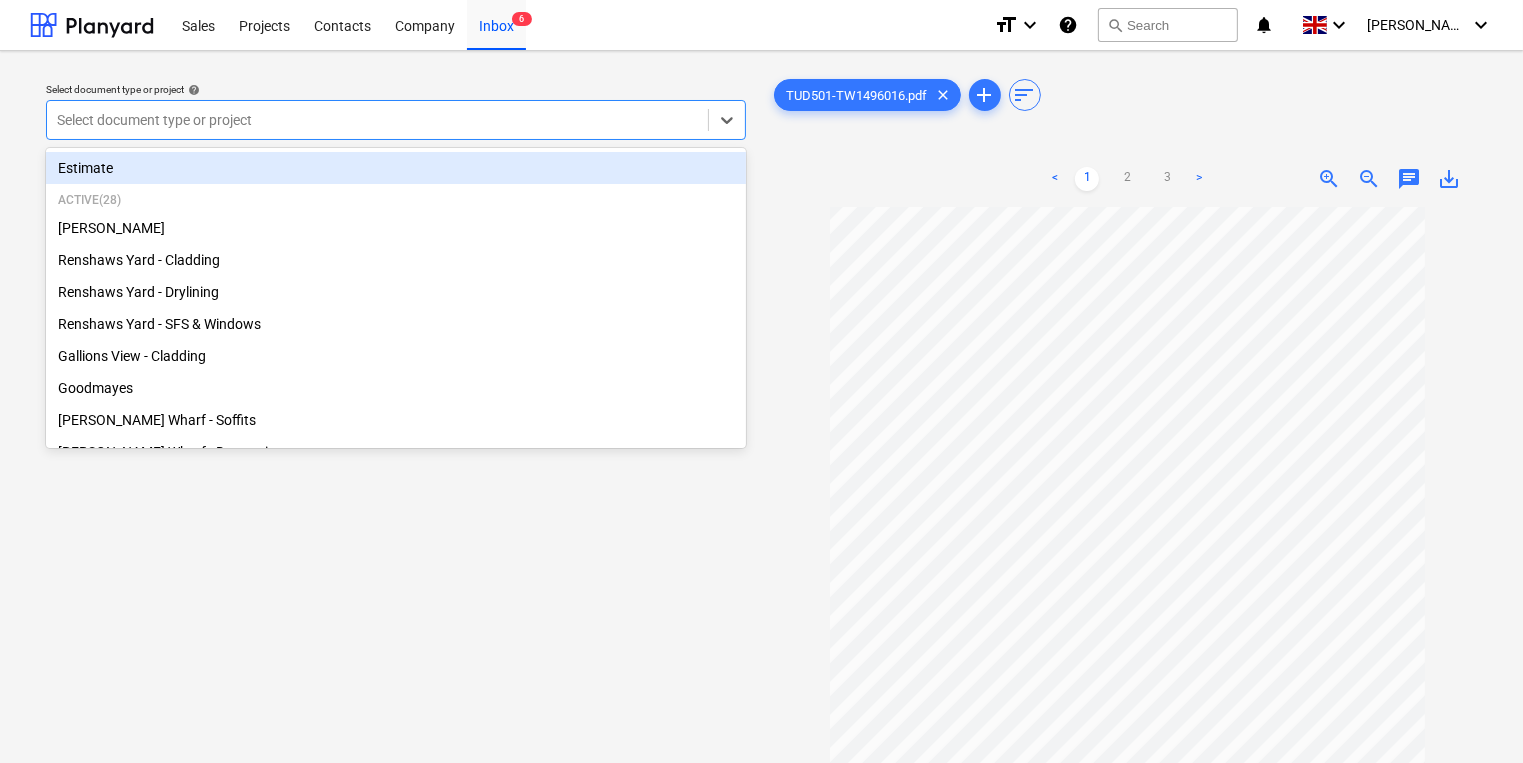 click at bounding box center (377, 120) 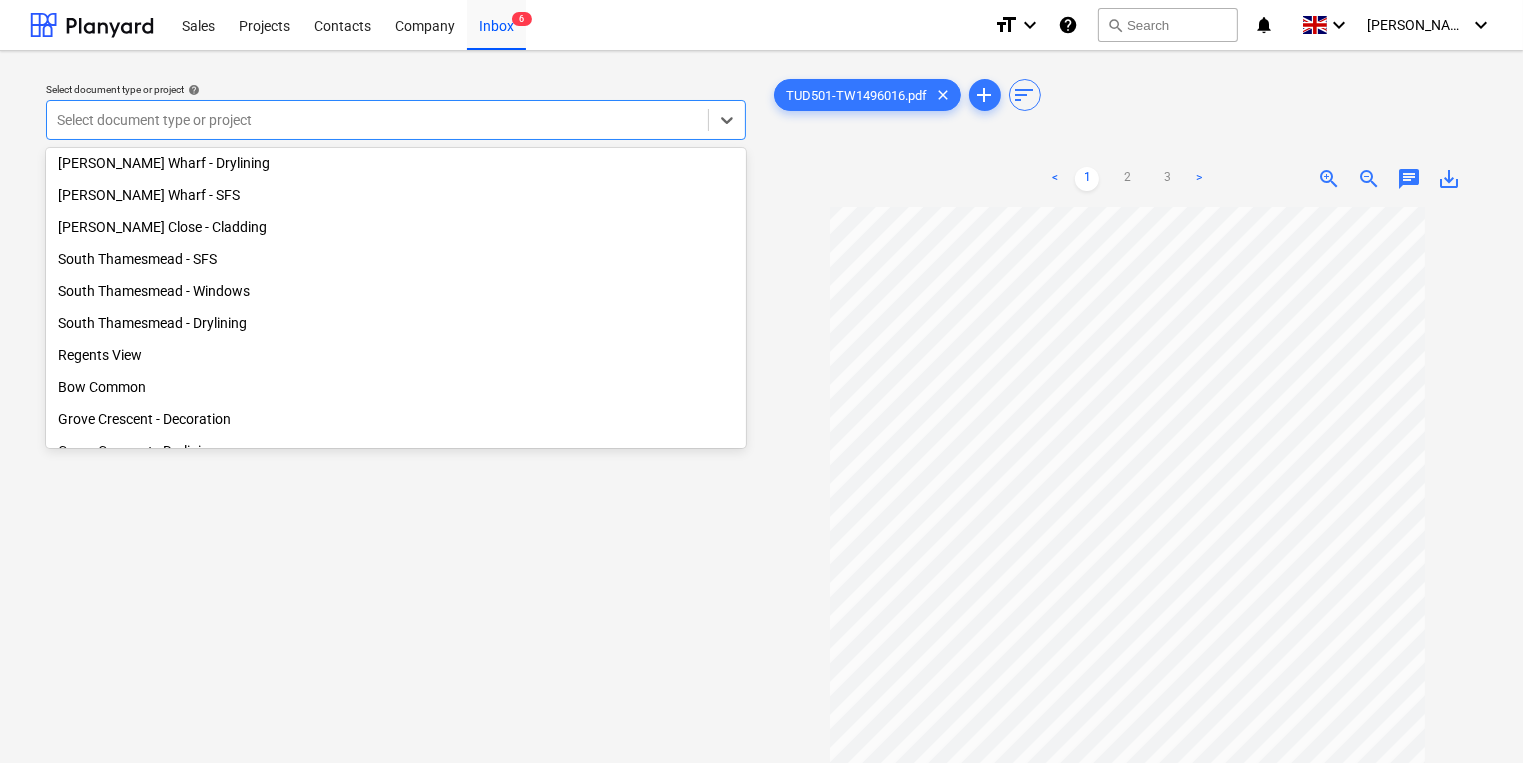 scroll, scrollTop: 348, scrollLeft: 0, axis: vertical 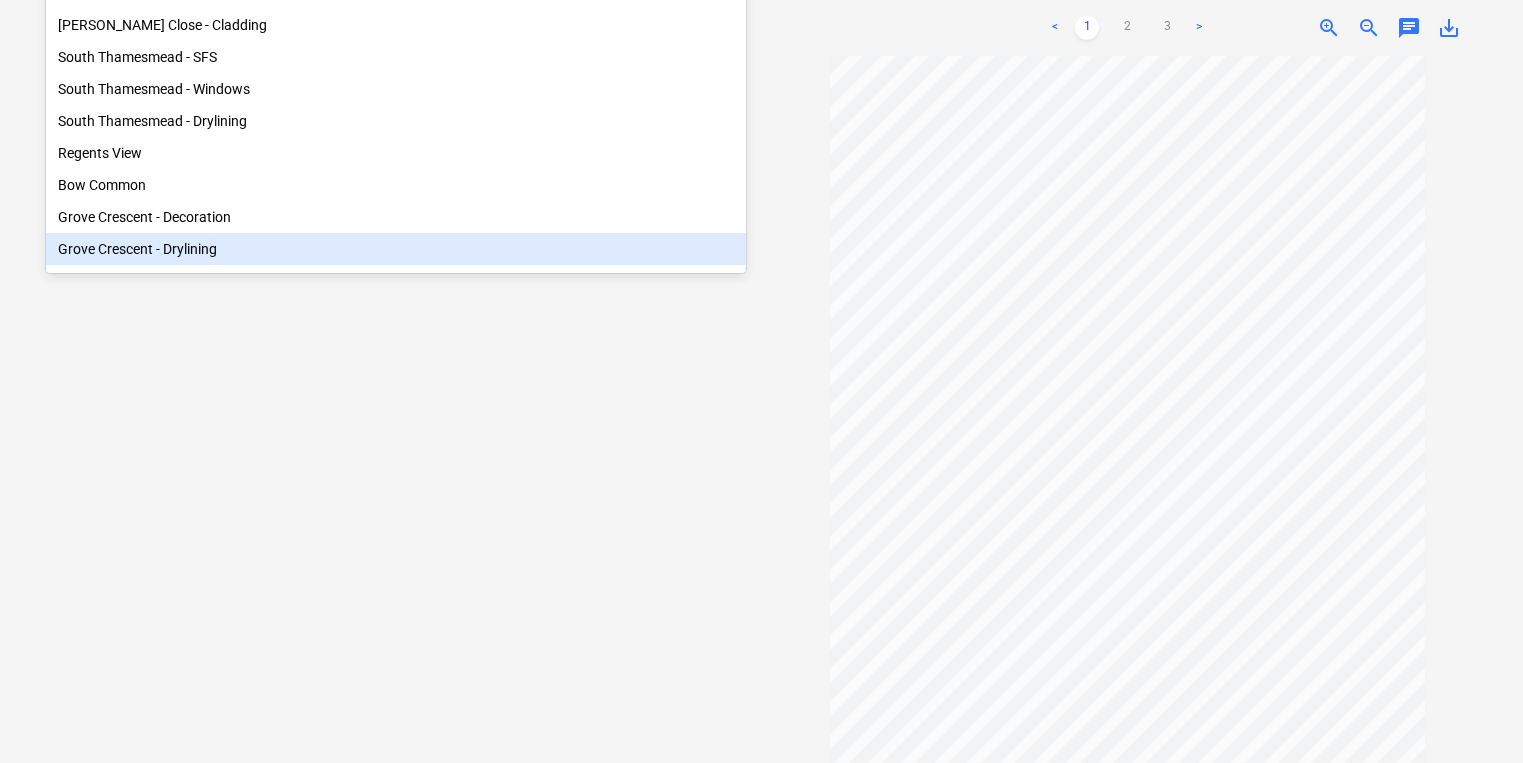 click on "Grove Crescent - Drylining" at bounding box center (396, 249) 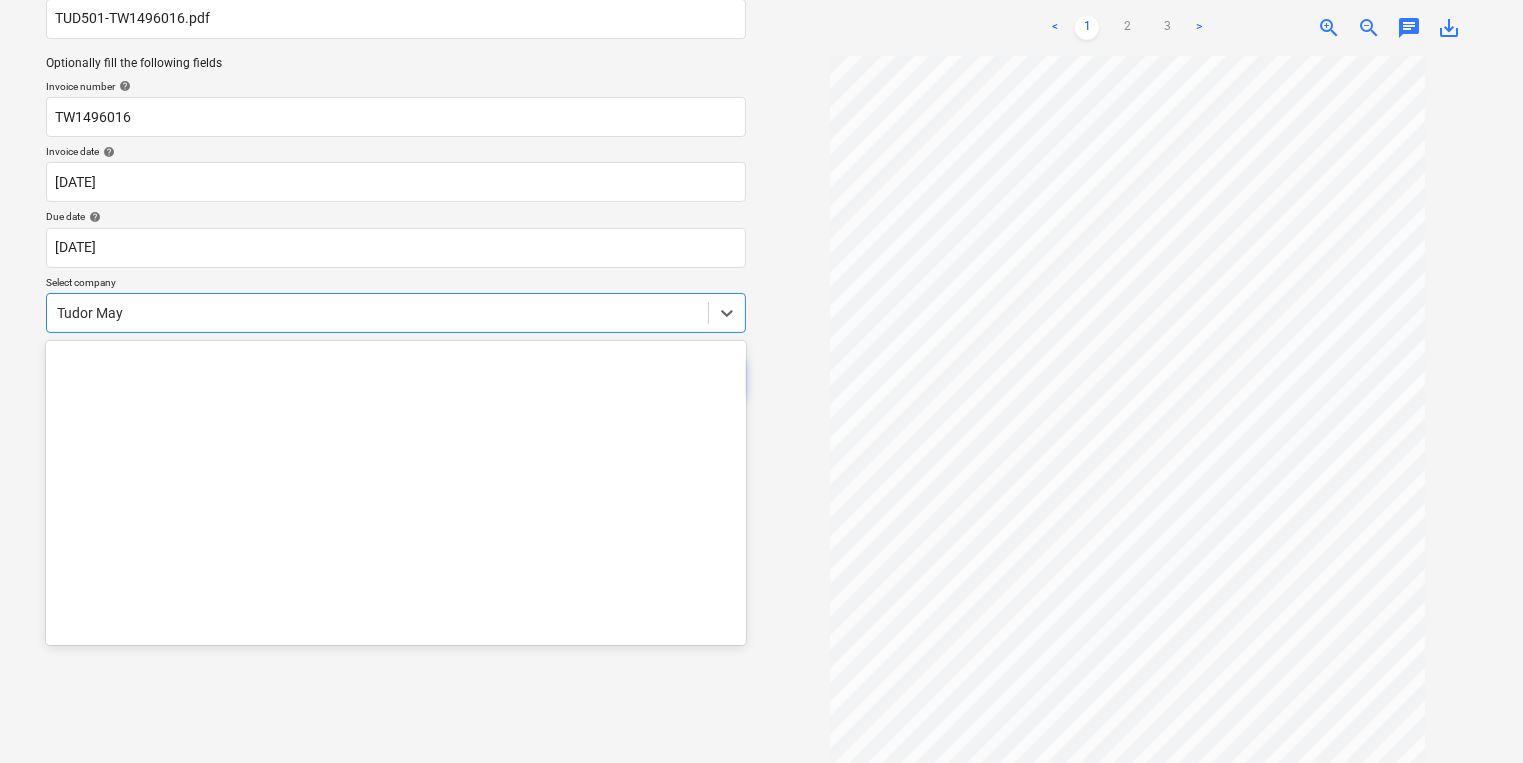 scroll, scrollTop: 13300, scrollLeft: 0, axis: vertical 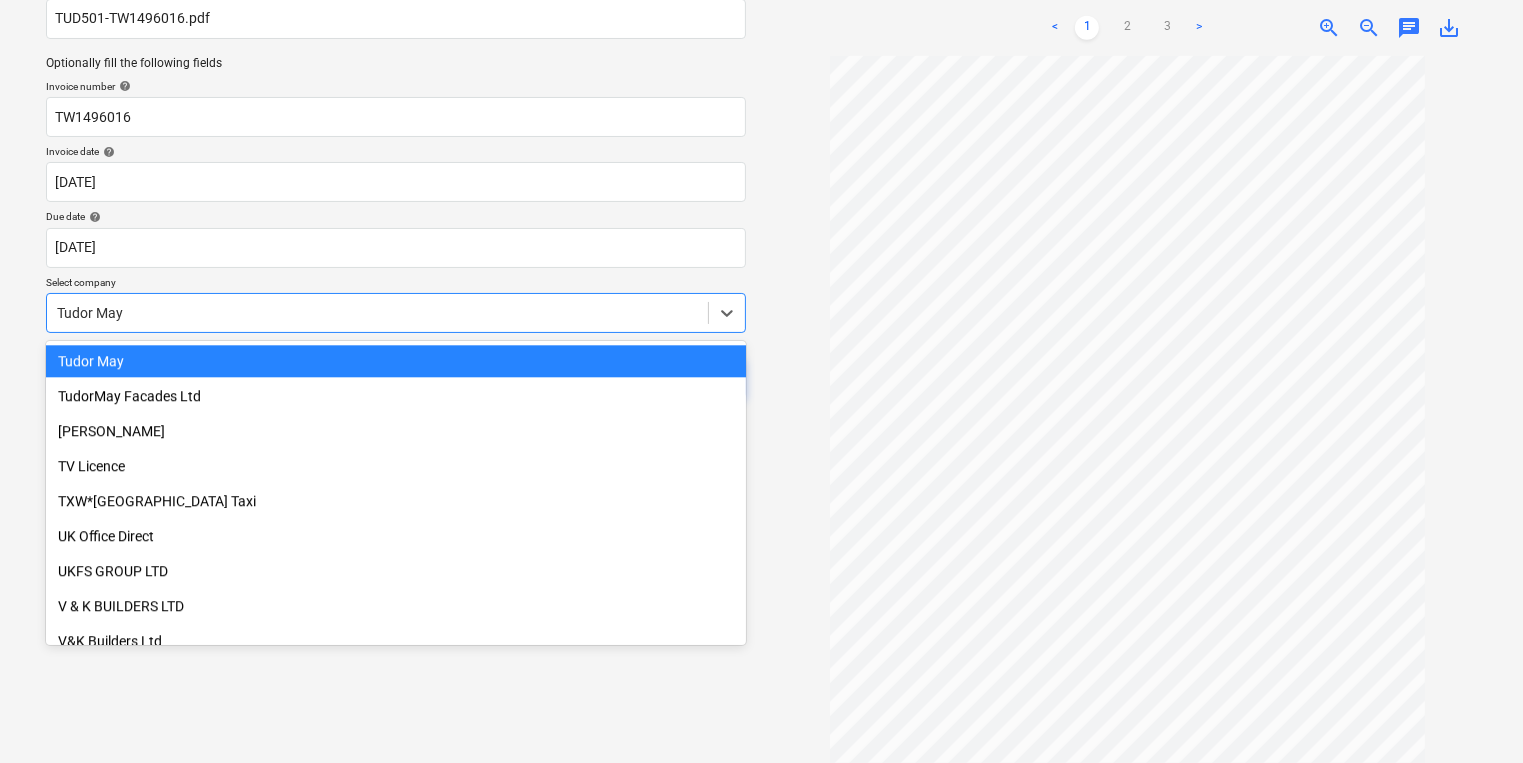 click at bounding box center [377, 313] 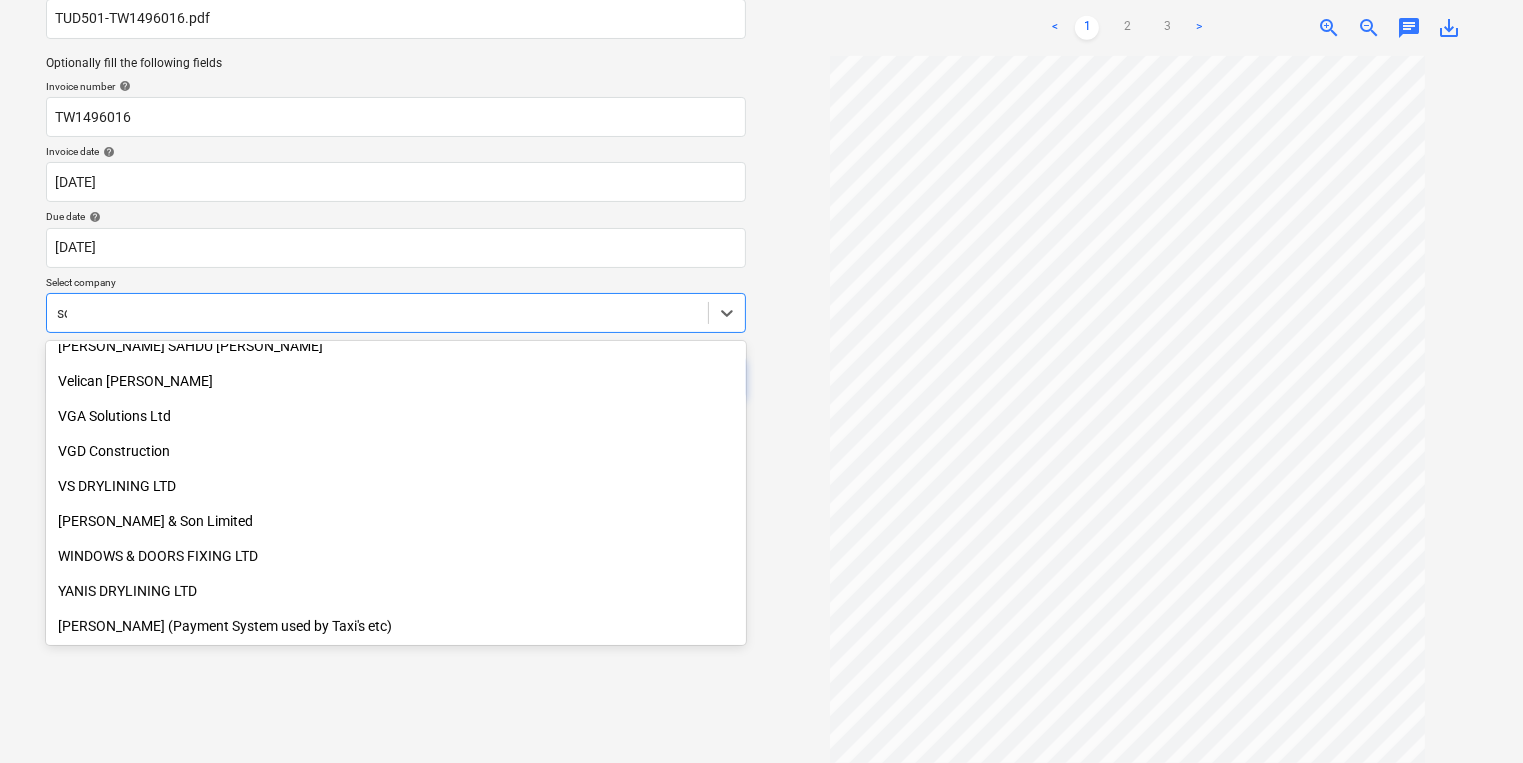 scroll, scrollTop: 435, scrollLeft: 0, axis: vertical 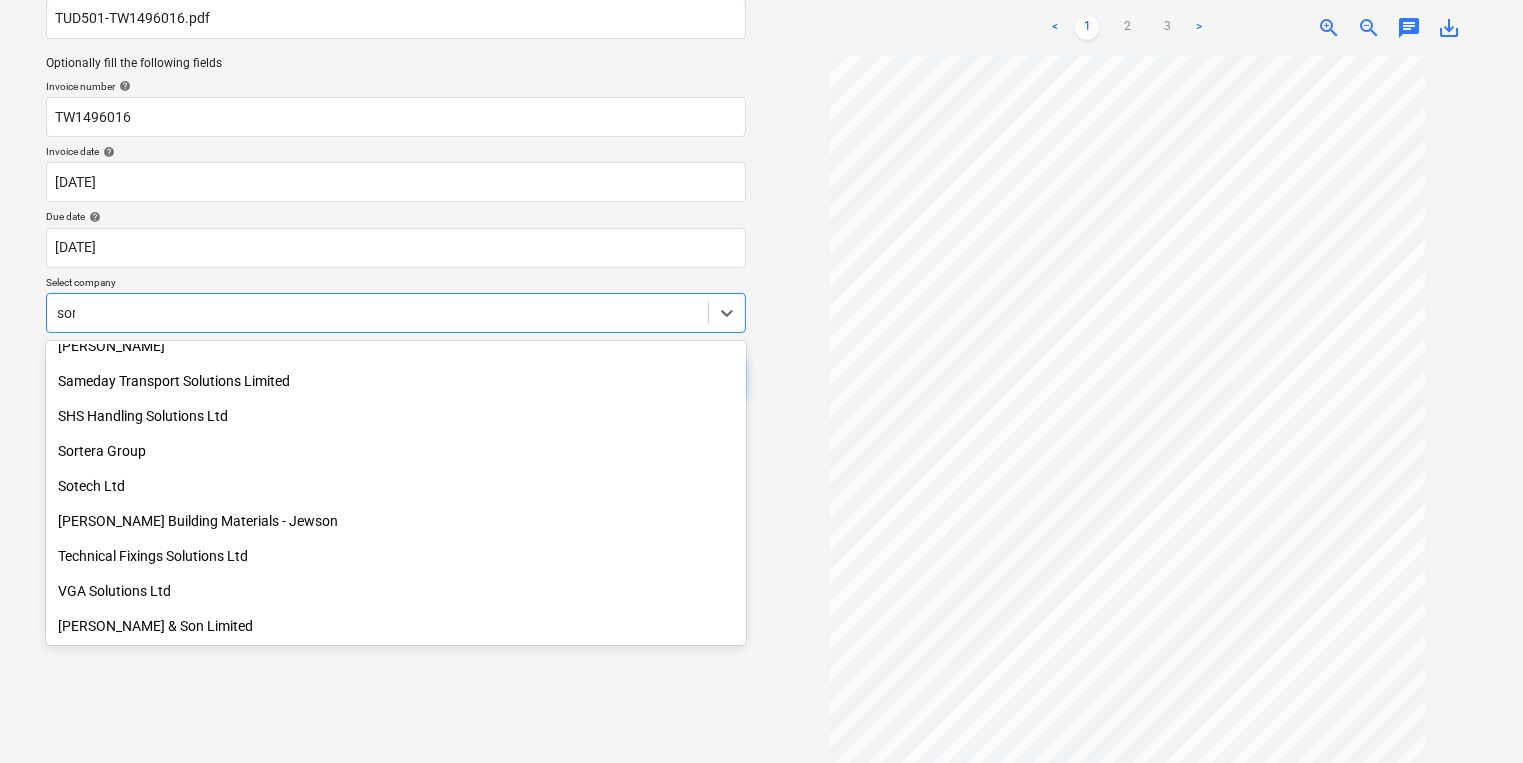 type on "sort" 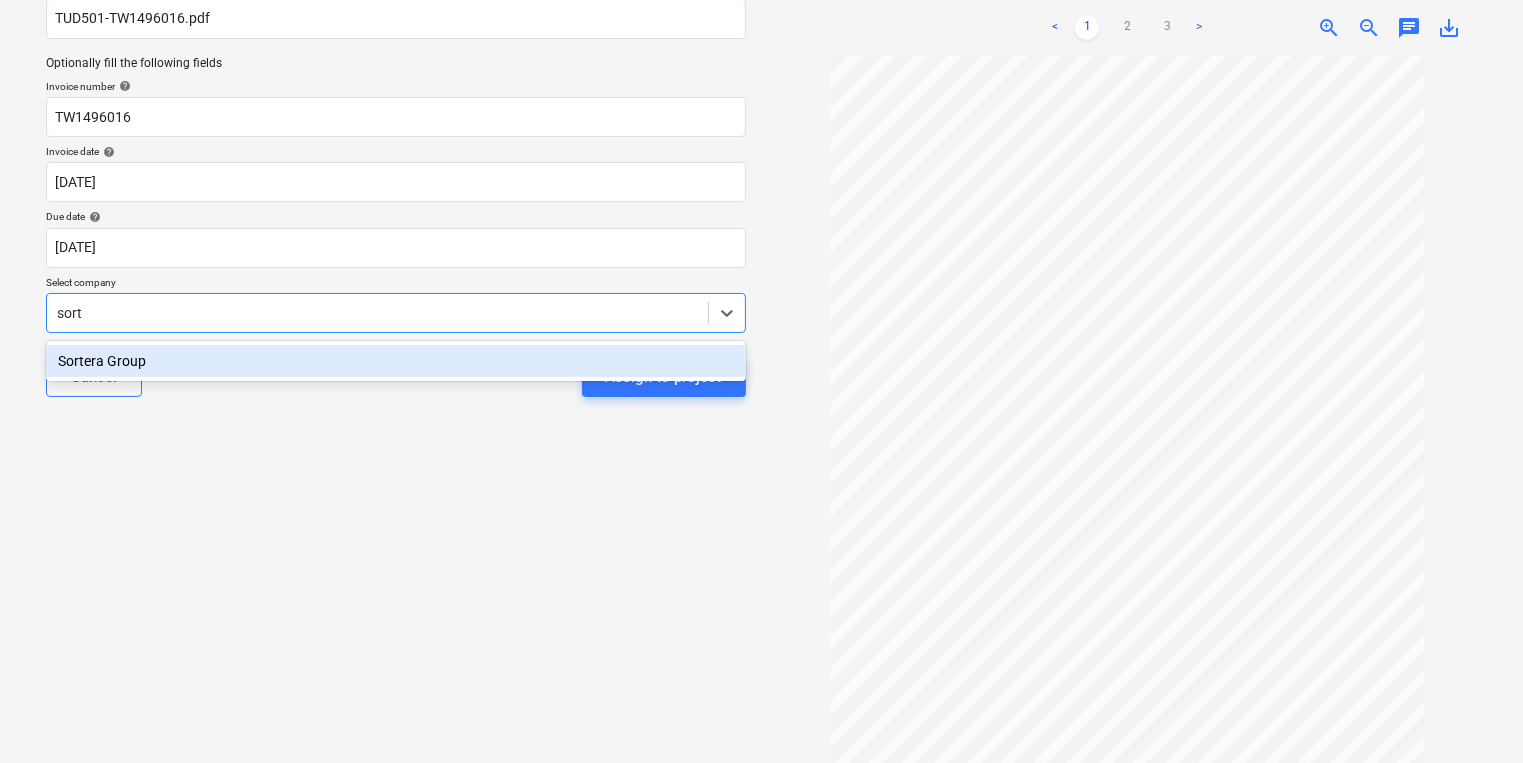 click on "Sortera Group" at bounding box center (396, 361) 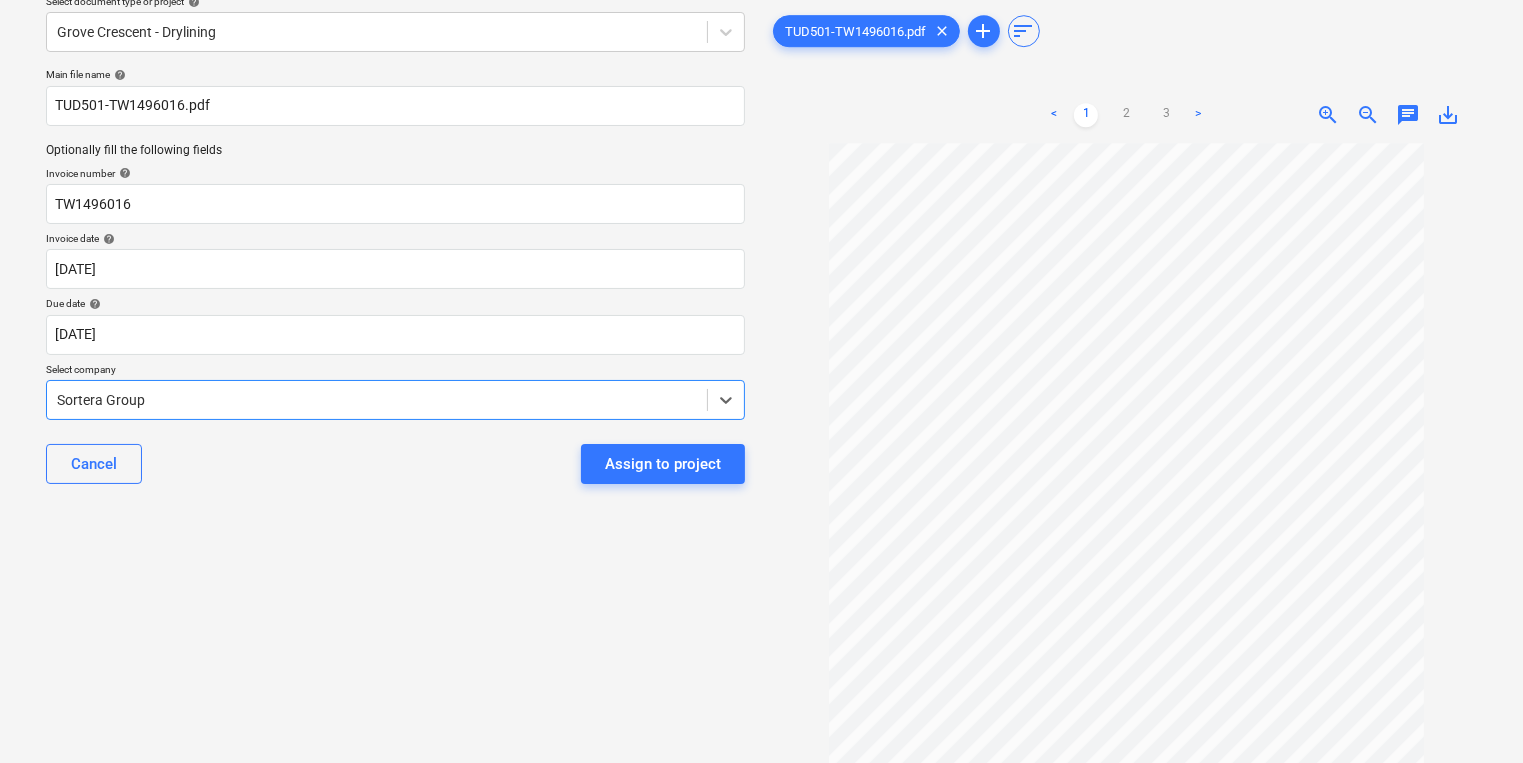scroll, scrollTop: 0, scrollLeft: 0, axis: both 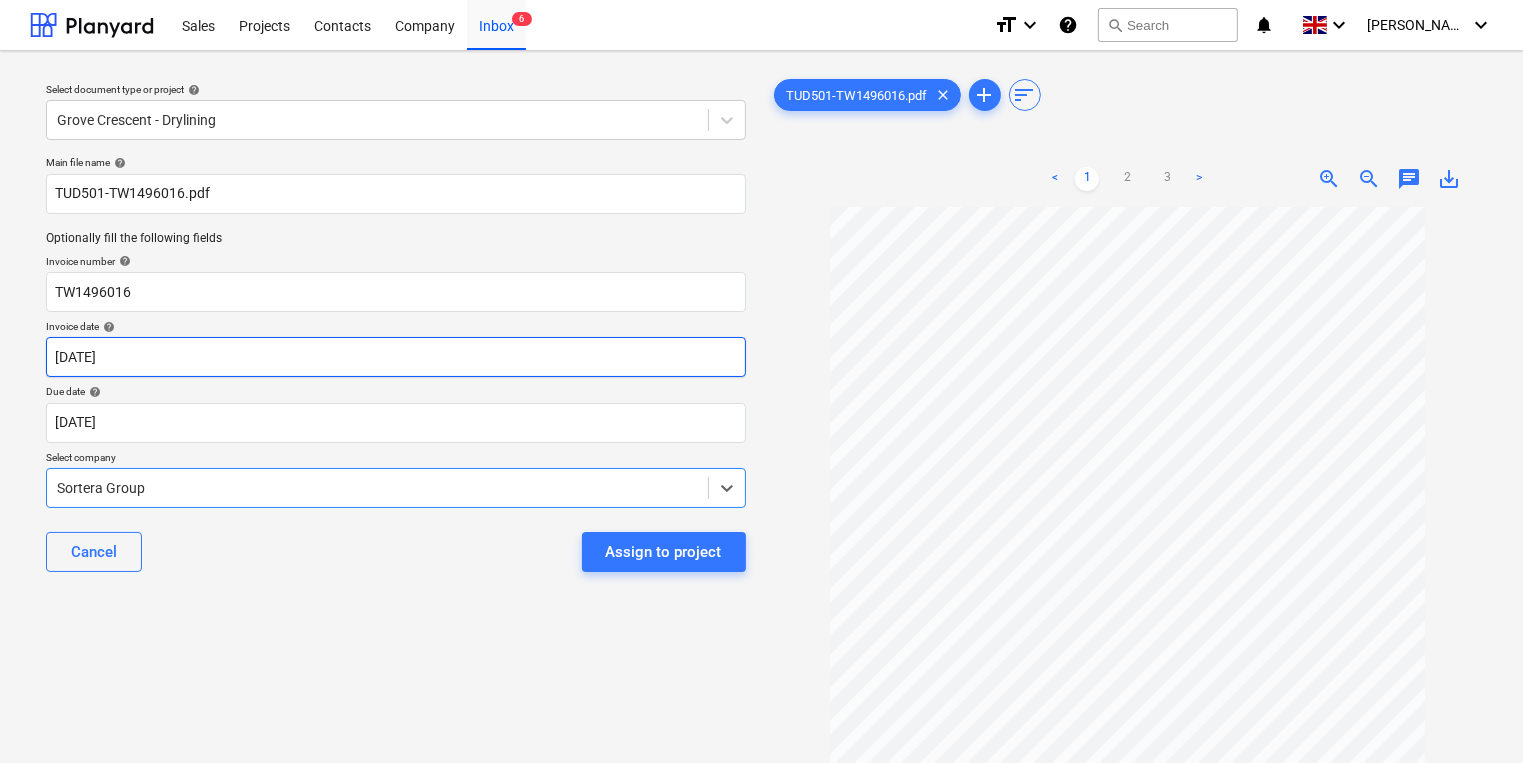 click on "Sales Projects Contacts Company Inbox 6 format_size keyboard_arrow_down help search Search notifications 0 keyboard_arrow_down [PERSON_NAME] keyboard_arrow_down Select document type or project help Grove Crescent - Drylining Main file name help TUD501-TW1496016.pdf Optionally fill the following fields Invoice number help TW1496016 Invoice date help [DATE] 10.07.2025 Press the down arrow key to interact with the calendar and
select a date. Press the question mark key to get the keyboard shortcuts for changing dates. Due date help [DATE] 12.07.2025 Press the down arrow key to interact with the calendar and
select a date. Press the question mark key to get the keyboard shortcuts for changing dates. Select company option Sortera Group  , selected.   Select is focused ,type to refine list, press Down to open the menu,  Sortera Group   Cancel Assign to project TUD501-TW1496016.pdf clear add sort < 1 2 3 > zoom_in zoom_out chat 0 save_alt" at bounding box center [761, 381] 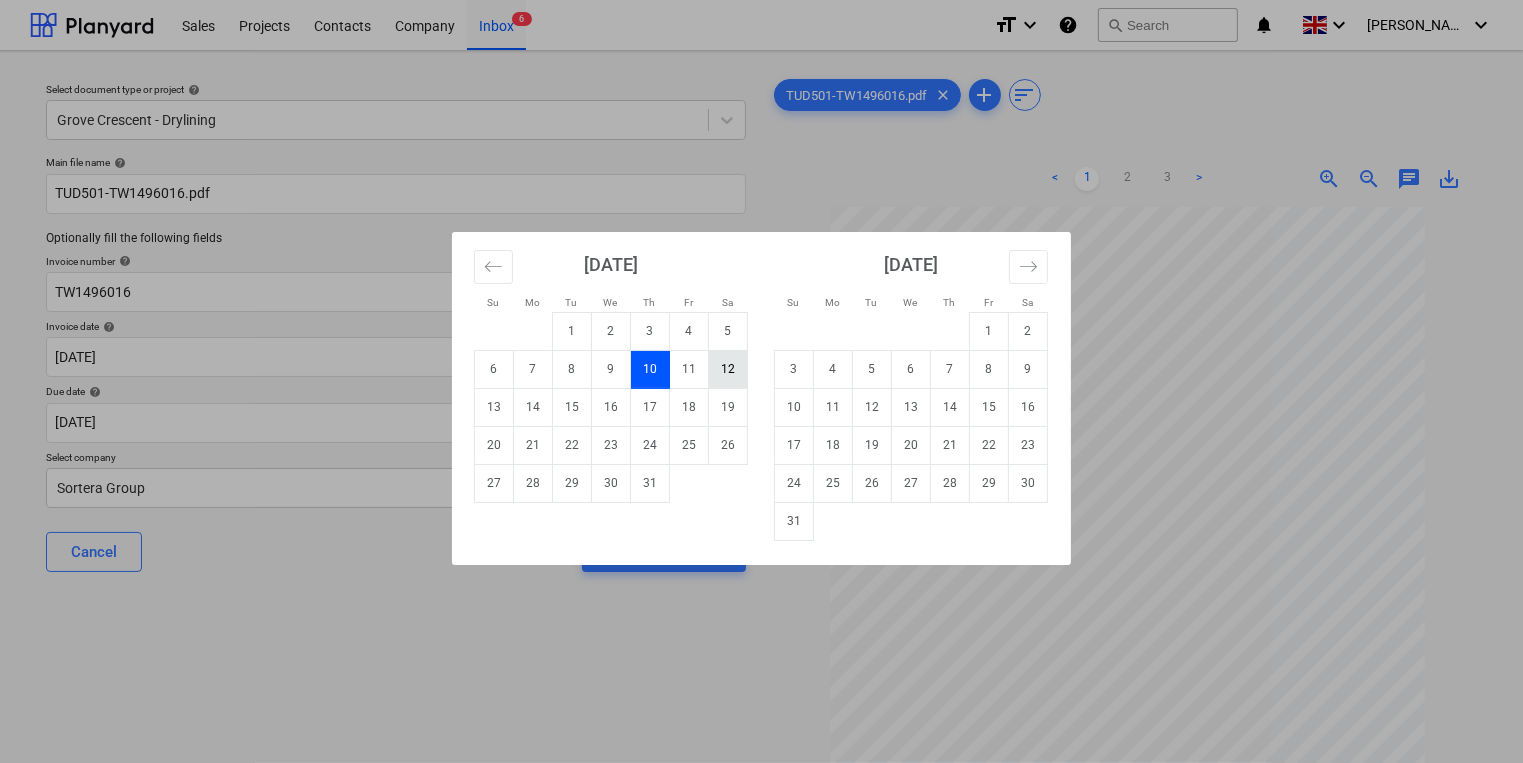 click on "12" at bounding box center [728, 369] 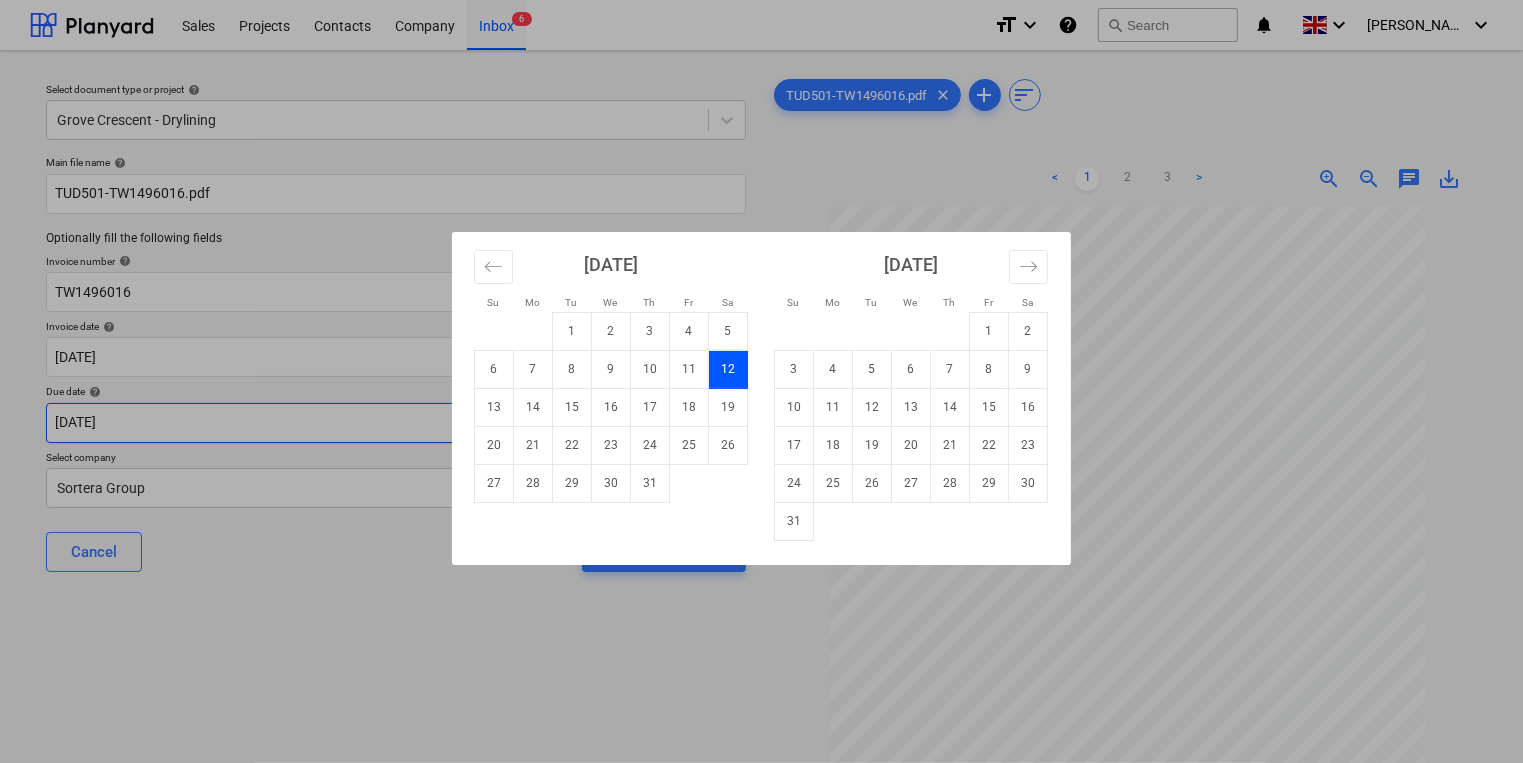click on "Sales Projects Contacts Company Inbox 6 format_size keyboard_arrow_down help search Search notifications 0 keyboard_arrow_down [PERSON_NAME] keyboard_arrow_down Select document type or project help Grove Crescent - Drylining Main file name help TUD501-TW1496016.pdf Optionally fill the following fields Invoice number help TW1496016 Invoice date help [DATE] 12.07.2025 Press the down arrow key to interact with the calendar and
select a date. Press the question mark key to get the keyboard shortcuts for changing dates. Due date help [DATE] 12.07.2025 Press the down arrow key to interact with the calendar and
select a date. Press the question mark key to get the keyboard shortcuts for changing dates. Select company Sortera Group   Cancel Assign to project TUD501-TW1496016.pdf clear add sort < 1 2 3 > zoom_in zoom_out chat 0 save_alt
Su Mo Tu We Th Fr Sa Su Mo Tu We Th Fr Sa [DATE] 1 2 3 4 5 6 7 8 9 10 11 12 13 14 15 16 17 18 19 20 21 22 23 24 25 26 27 28 29 [DATE] 1 2 3 4 5 6" at bounding box center [761, 381] 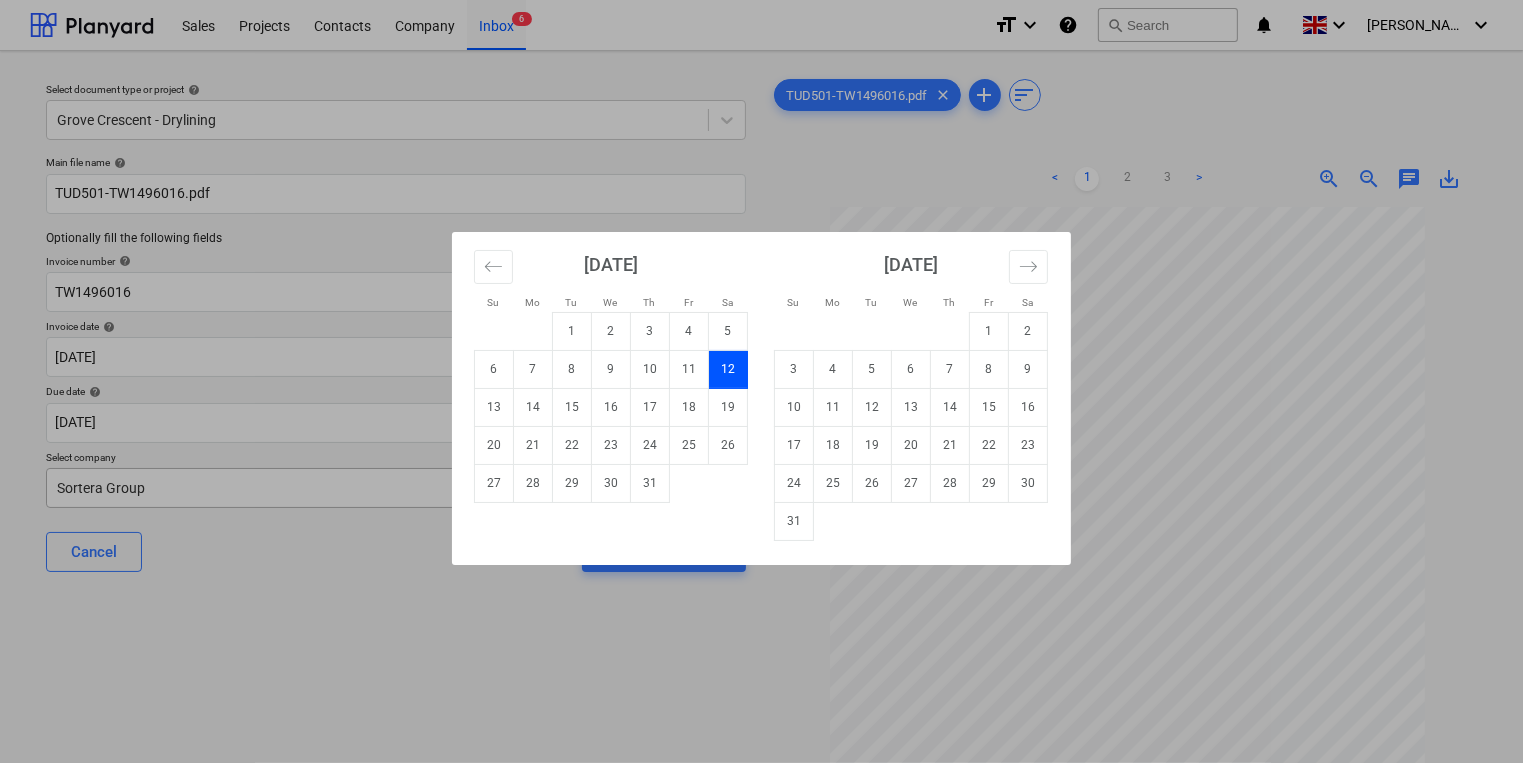 drag, startPoint x: 791, startPoint y: 514, endPoint x: 732, endPoint y: 498, distance: 61.13101 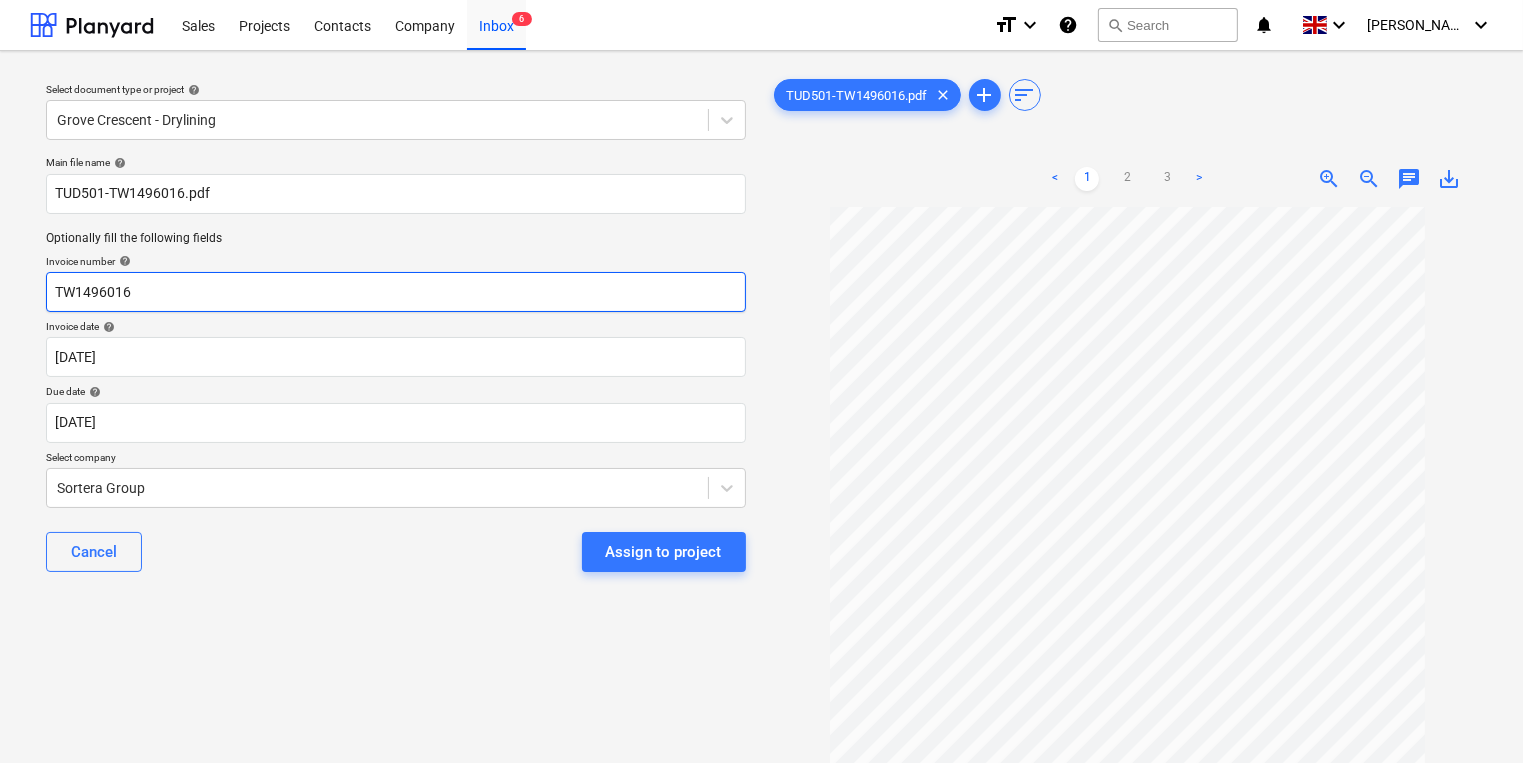 drag, startPoint x: 147, startPoint y: 297, endPoint x: -16, endPoint y: 290, distance: 163.15024 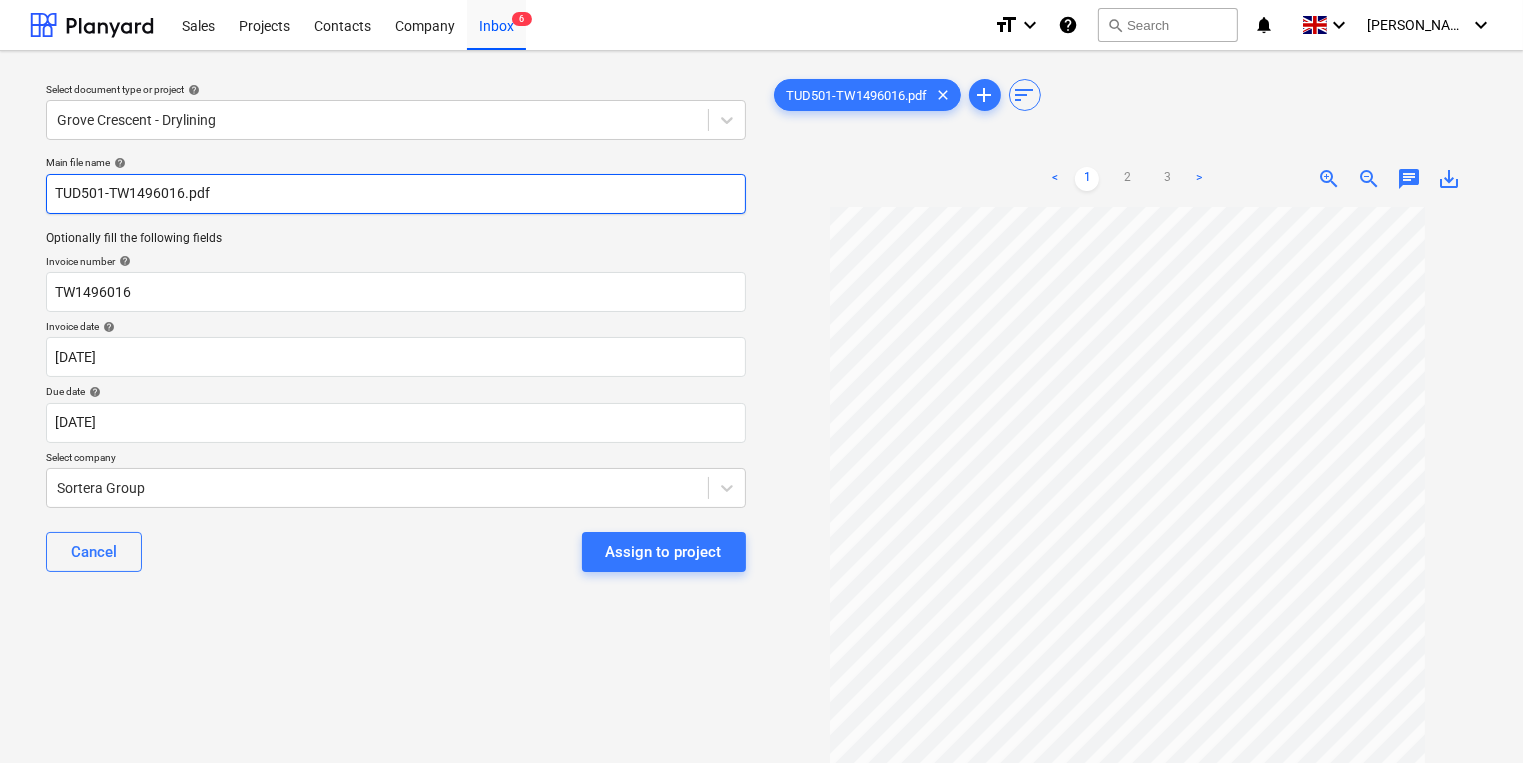 drag, startPoint x: 280, startPoint y: 190, endPoint x: 4, endPoint y: 190, distance: 276 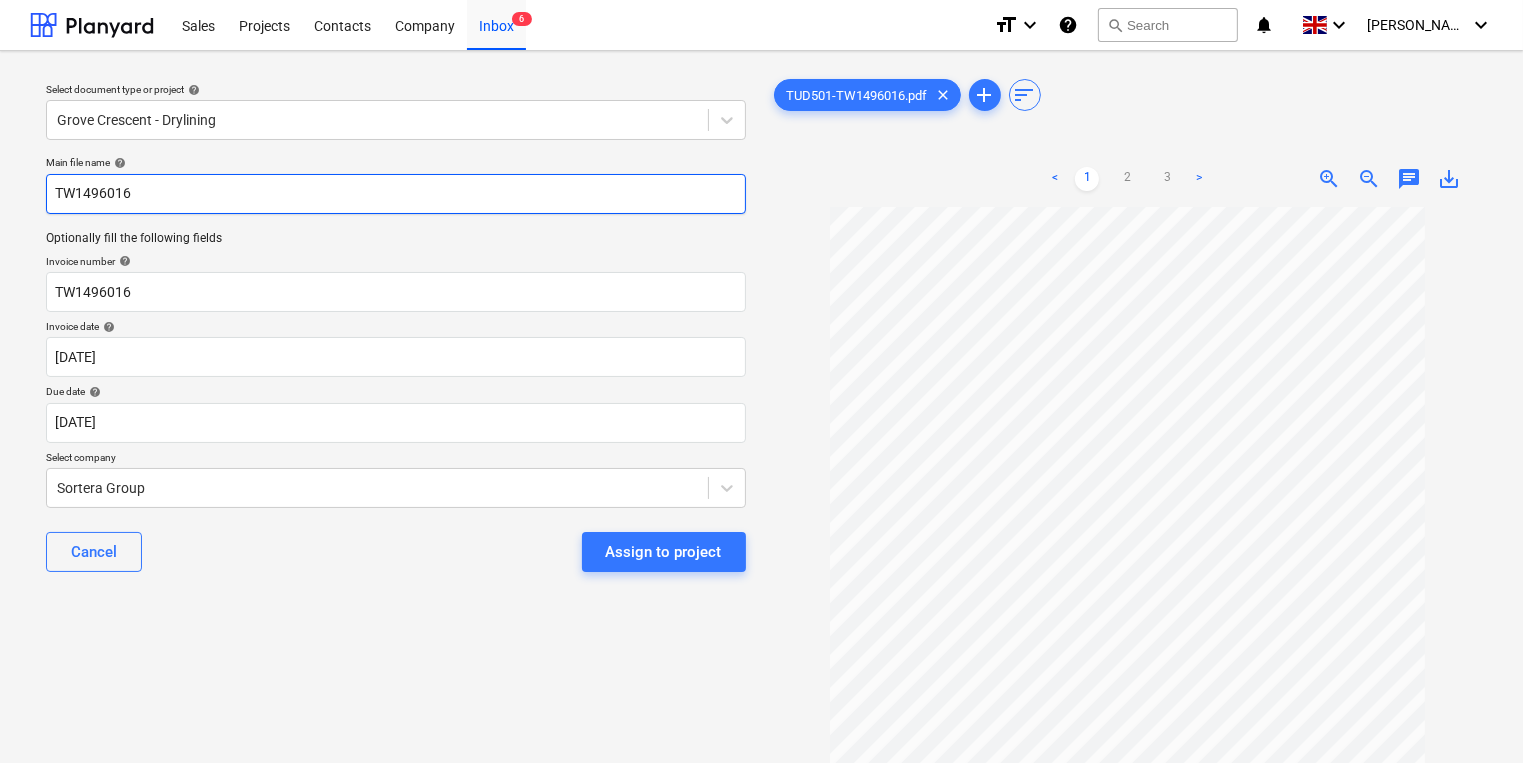 type on "TW1496016" 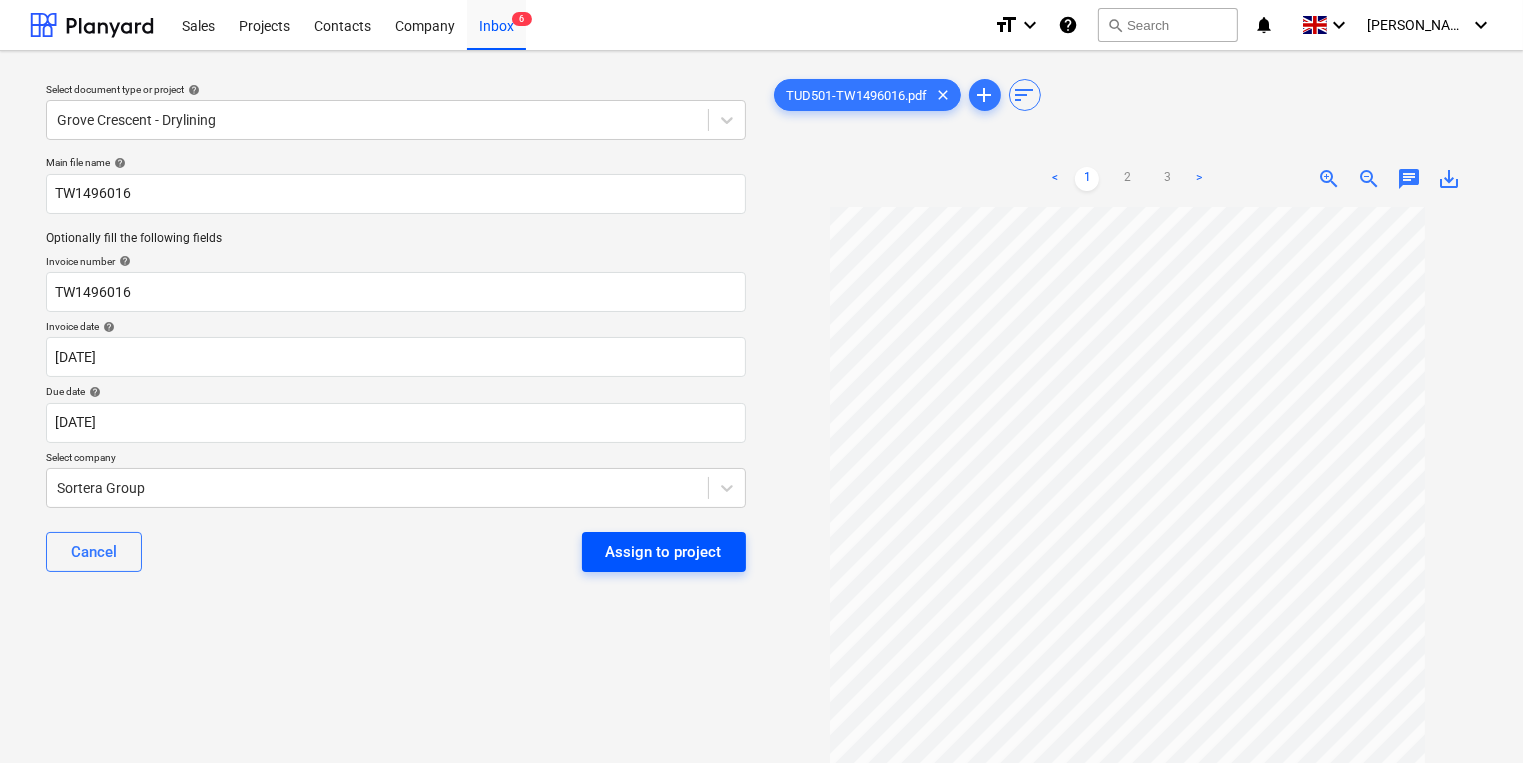 click on "Assign to project" at bounding box center [664, 552] 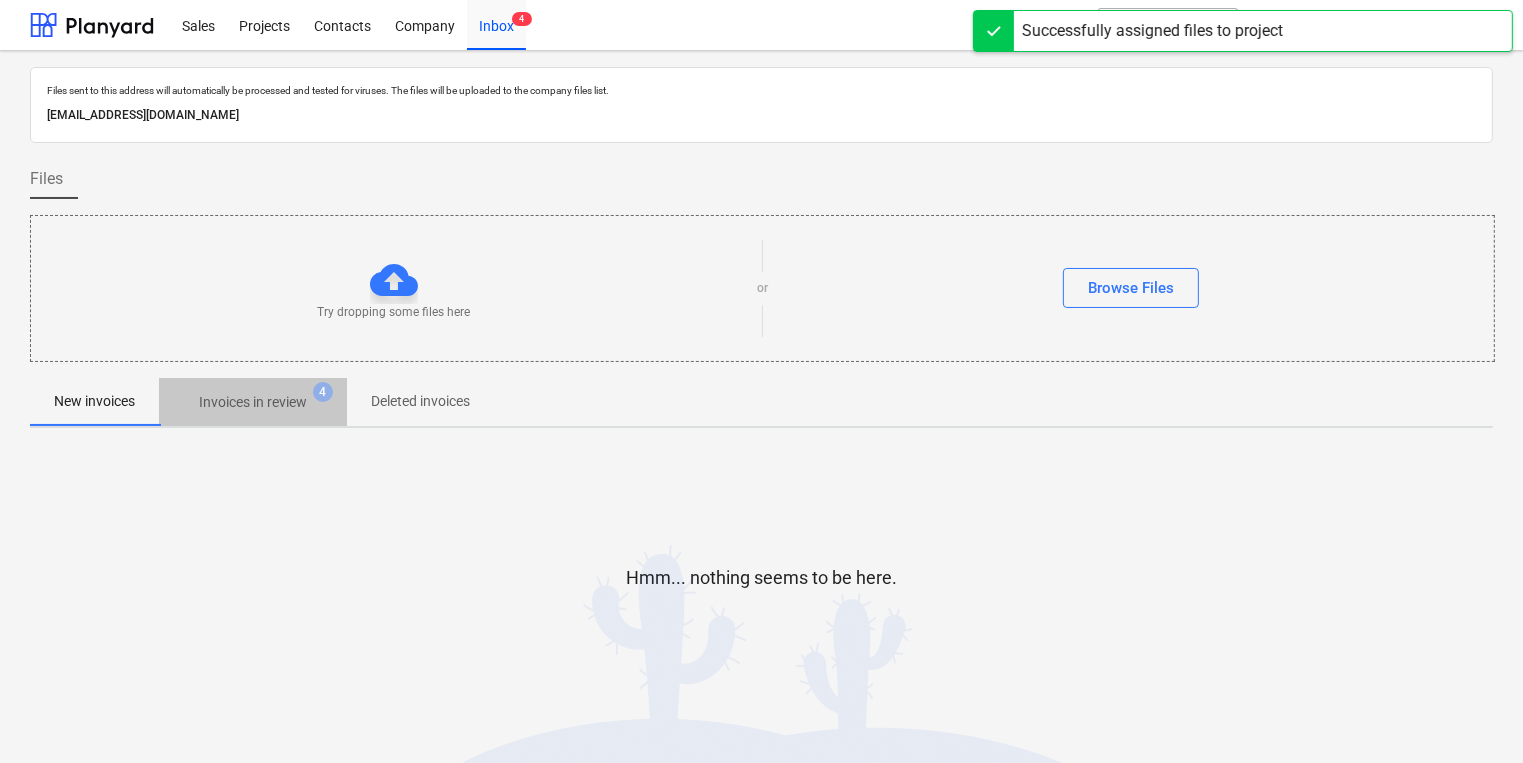 click on "Invoices in review" at bounding box center [253, 402] 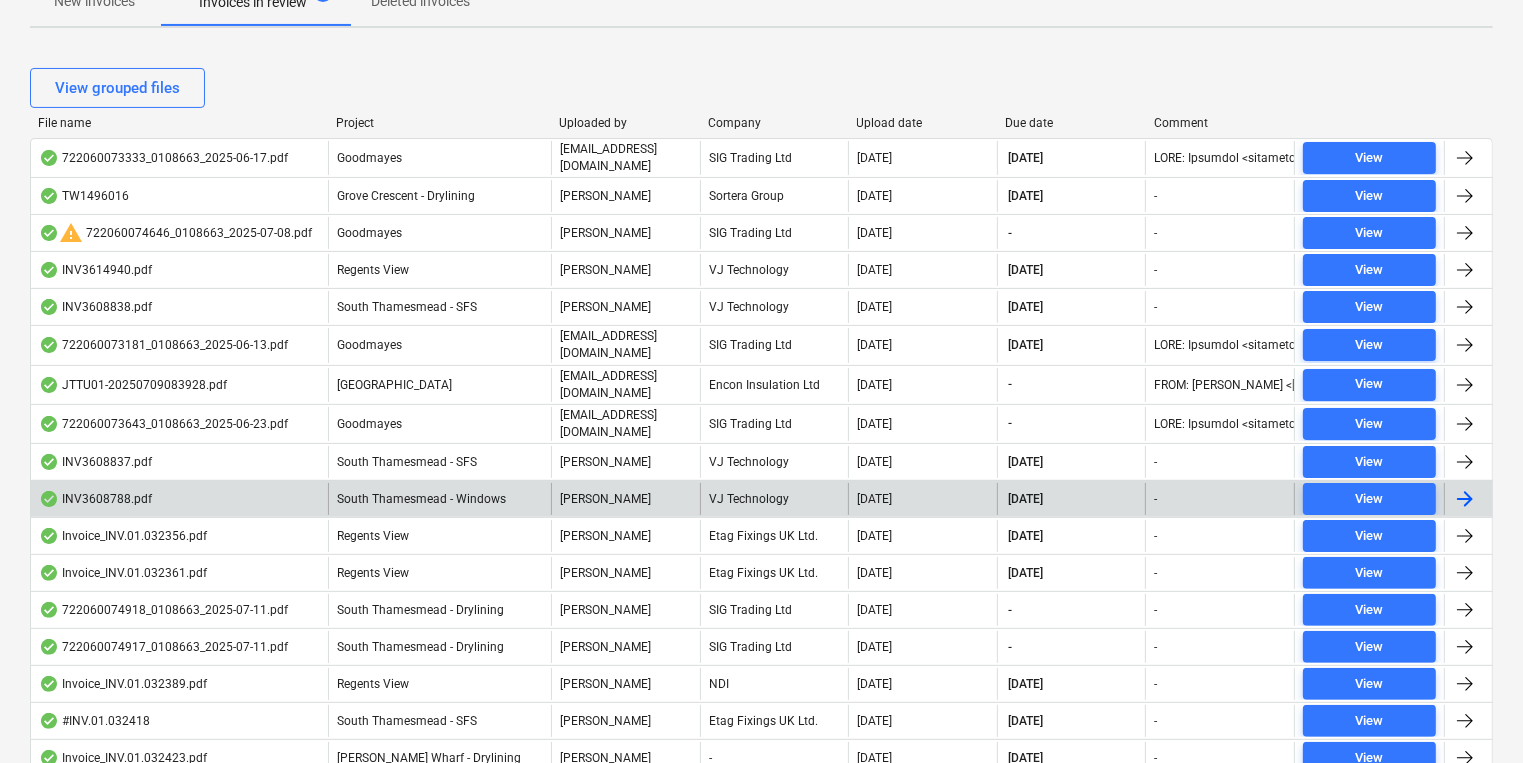 scroll, scrollTop: 0, scrollLeft: 0, axis: both 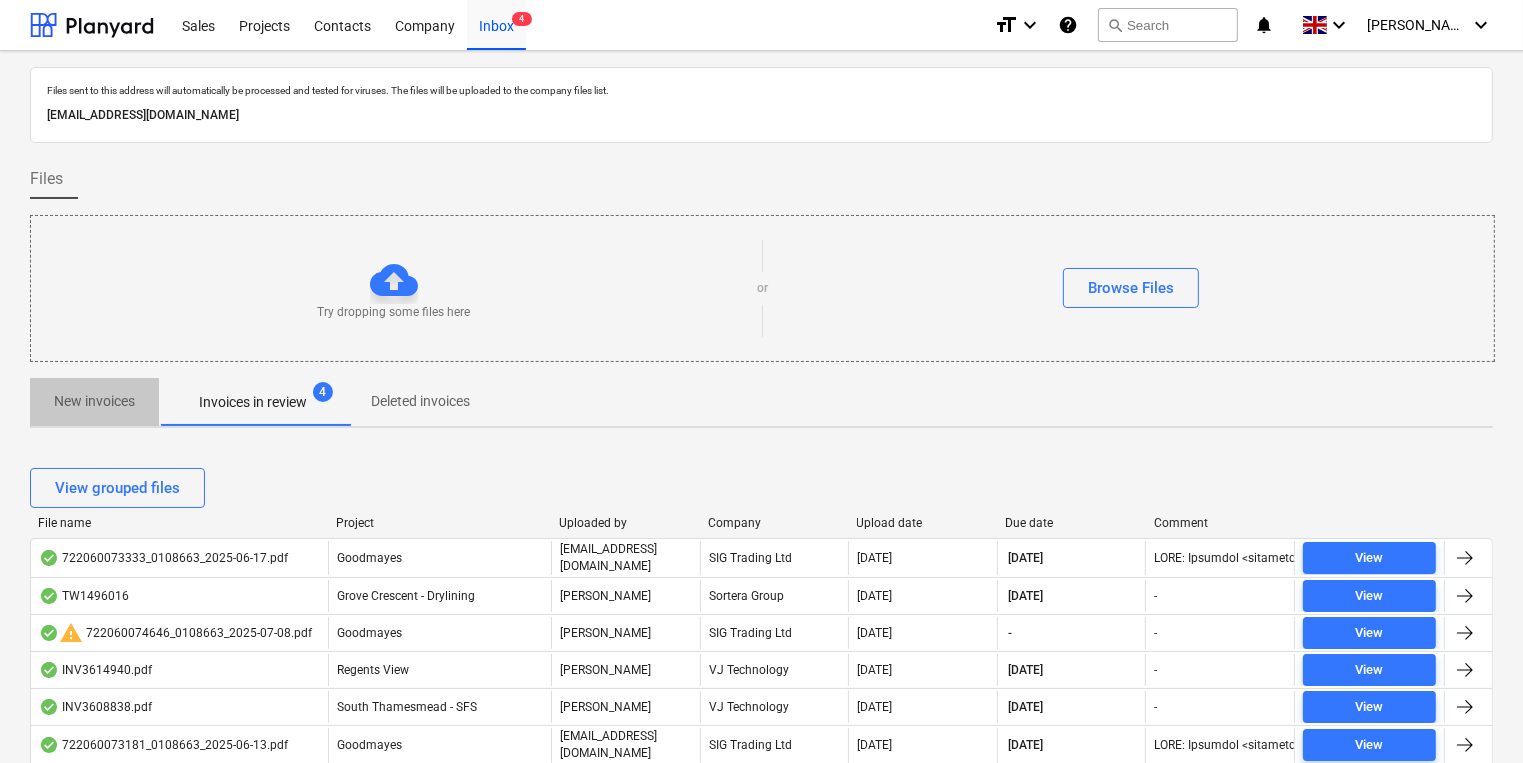 click on "New invoices" at bounding box center [94, 401] 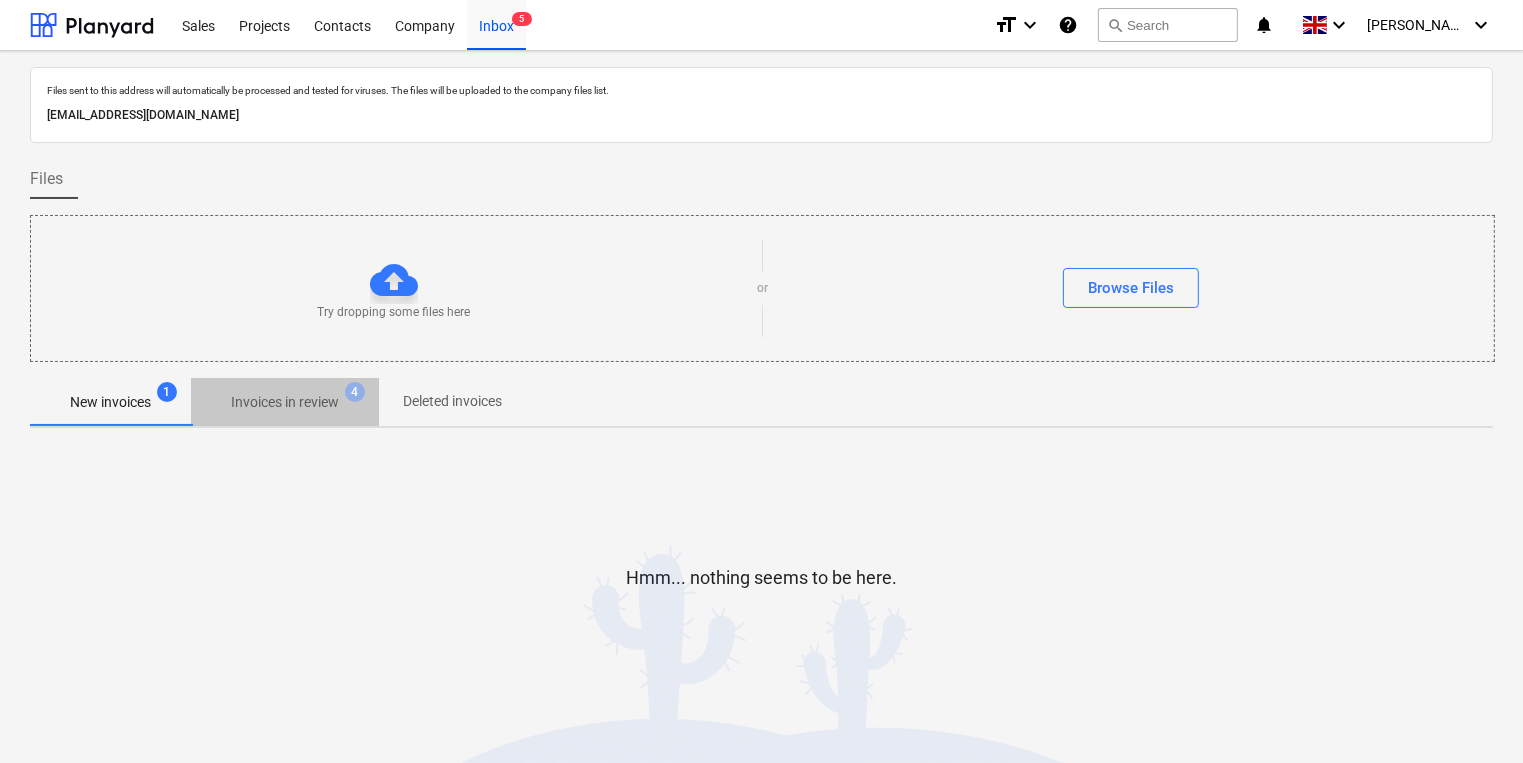 click on "Invoices in review" at bounding box center [285, 402] 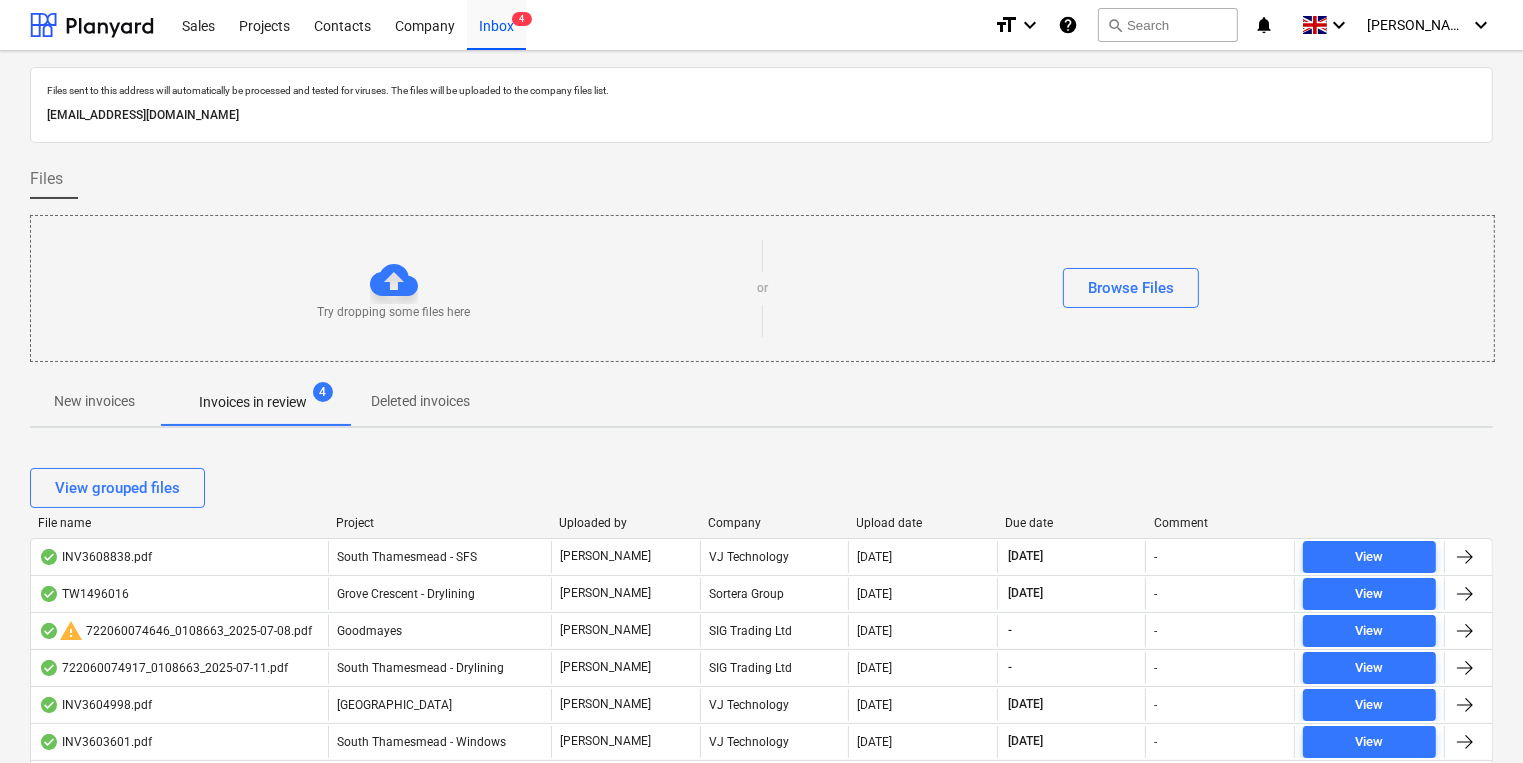 click on "Company" at bounding box center (774, 523) 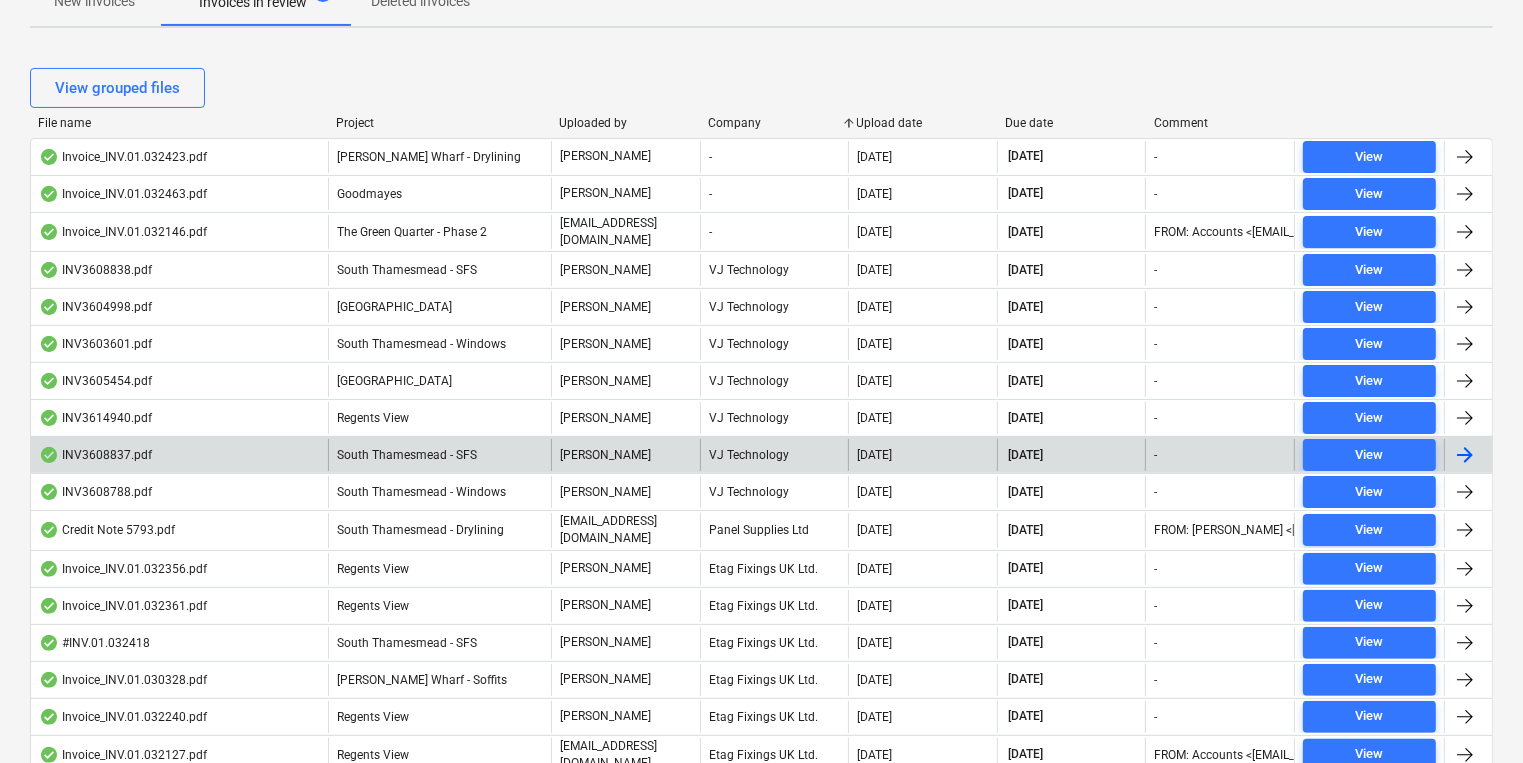 scroll, scrollTop: 0, scrollLeft: 0, axis: both 